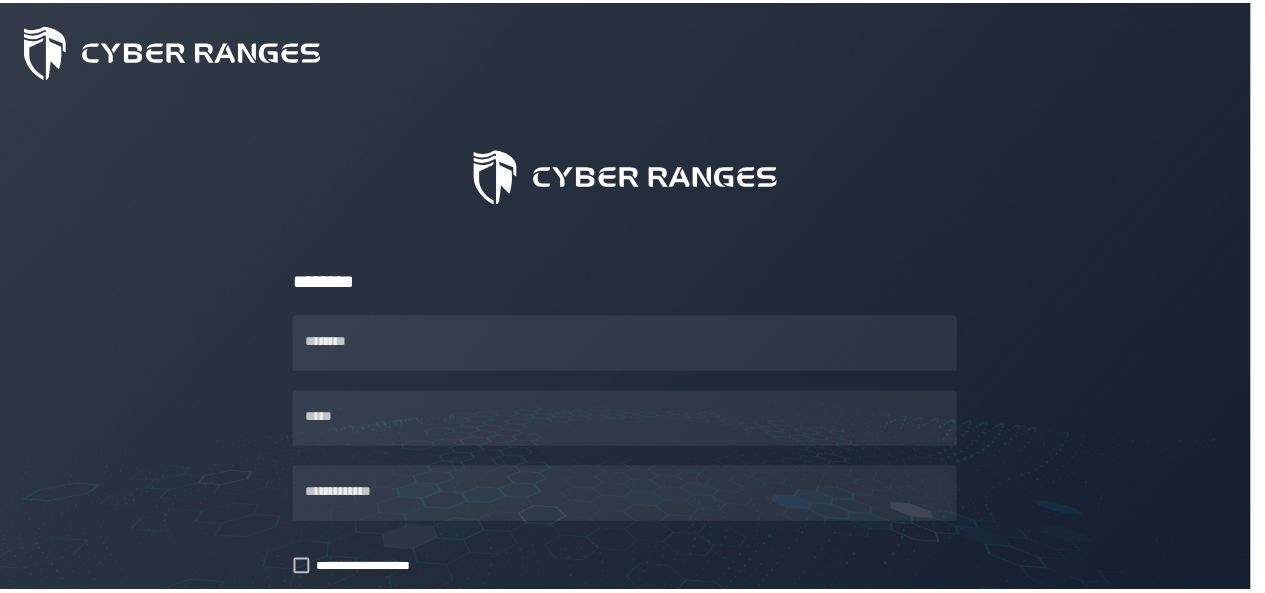 scroll, scrollTop: 0, scrollLeft: 0, axis: both 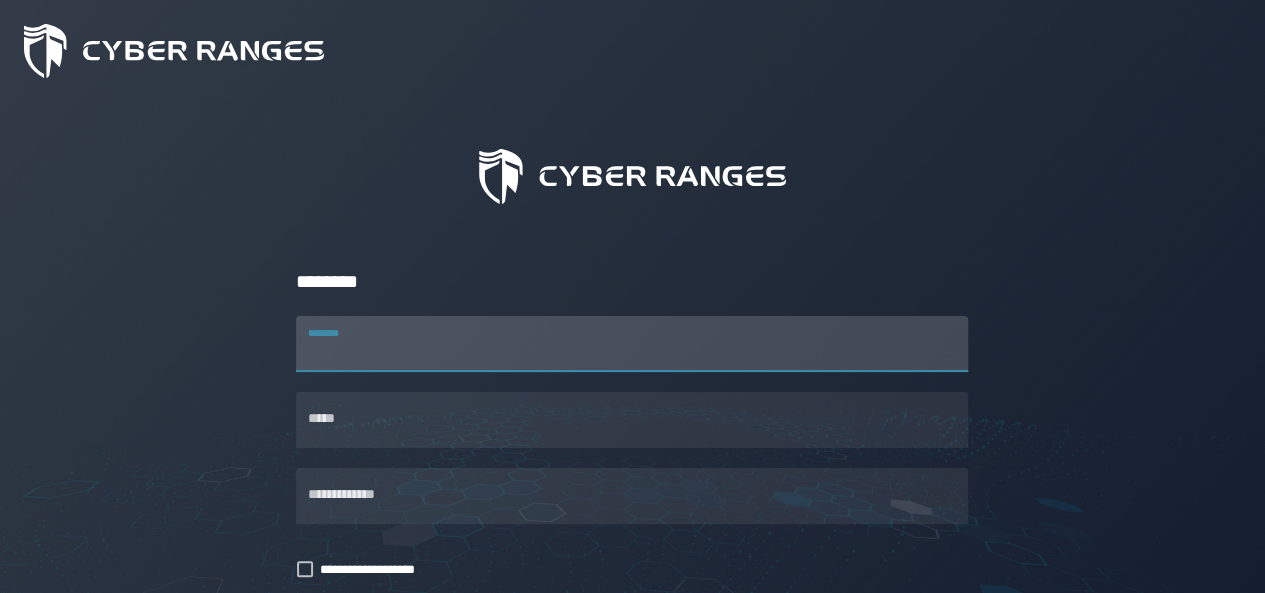 click on "********" at bounding box center [632, 344] 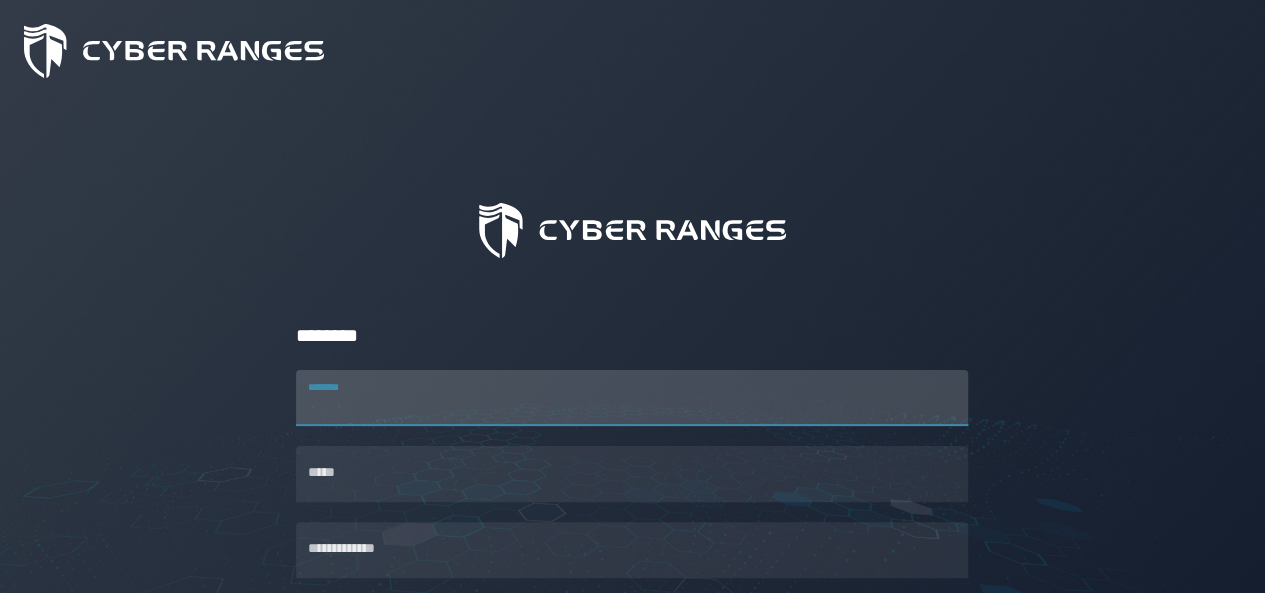 scroll, scrollTop: 200, scrollLeft: 0, axis: vertical 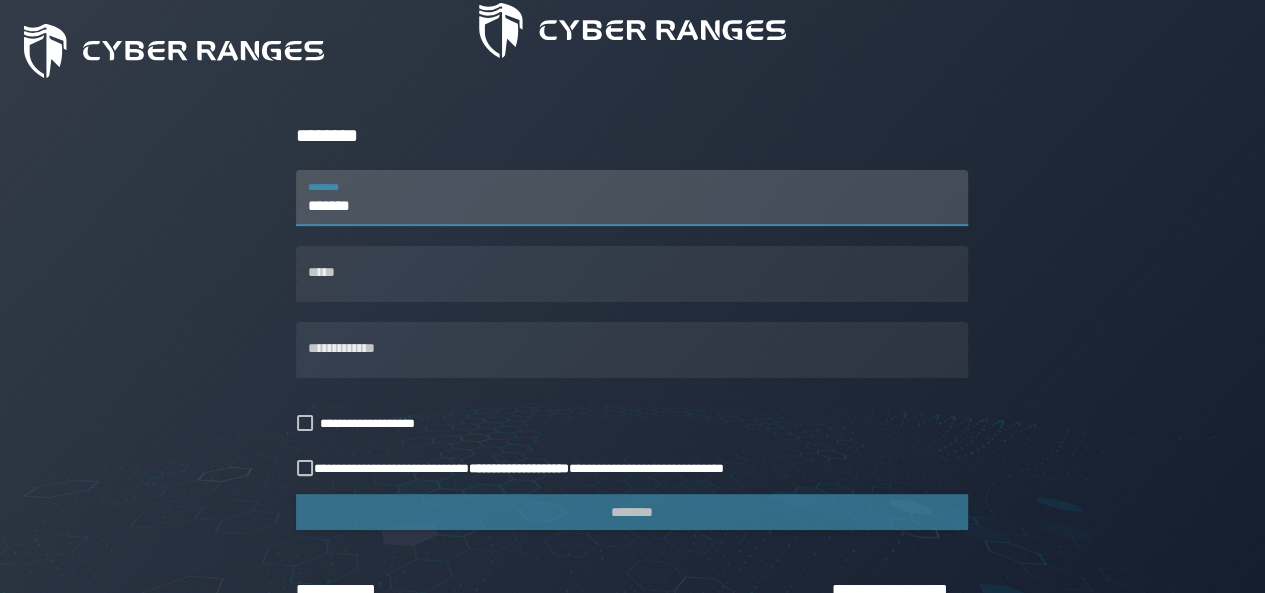 type on "******" 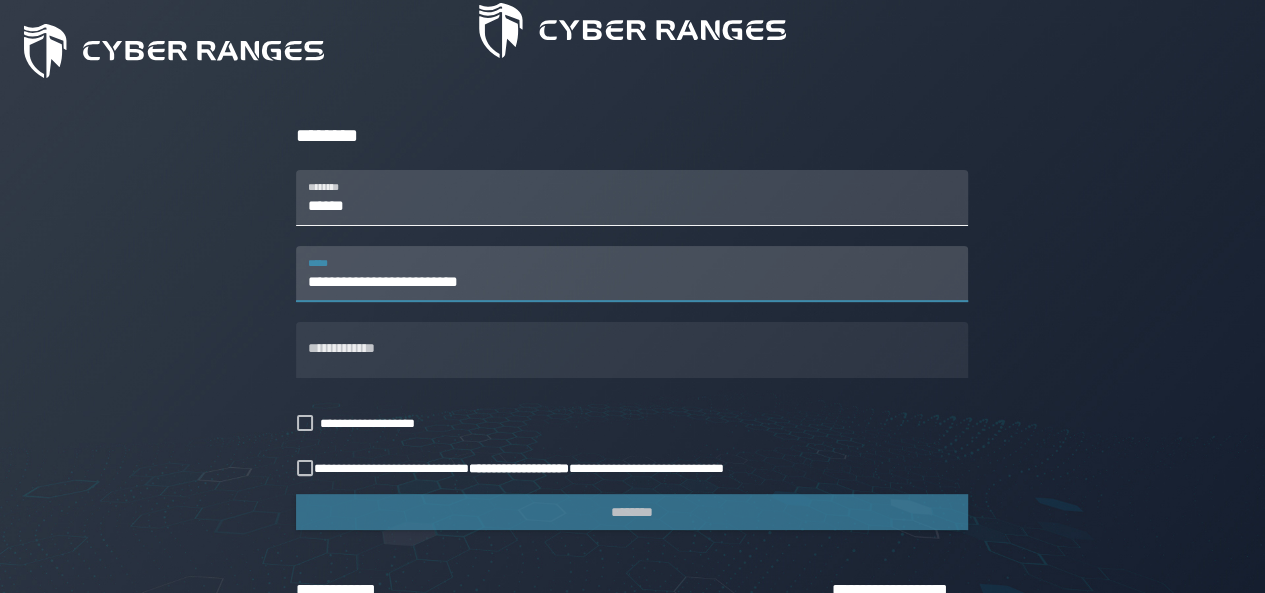 type on "**********" 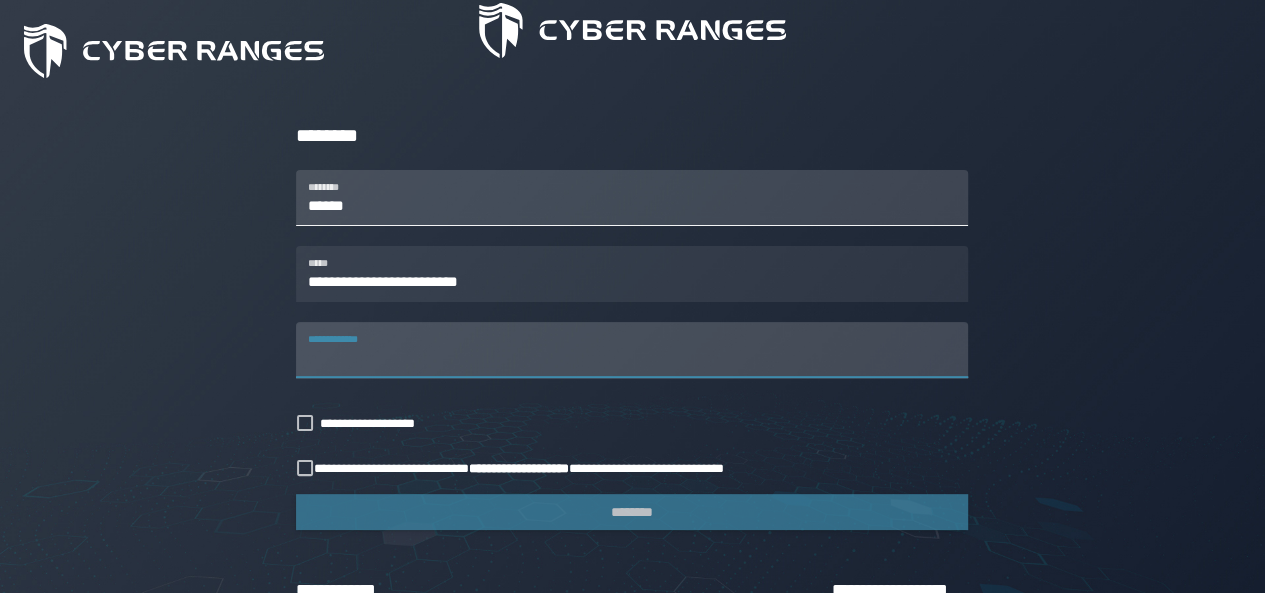 click on "**********" at bounding box center (632, 350) 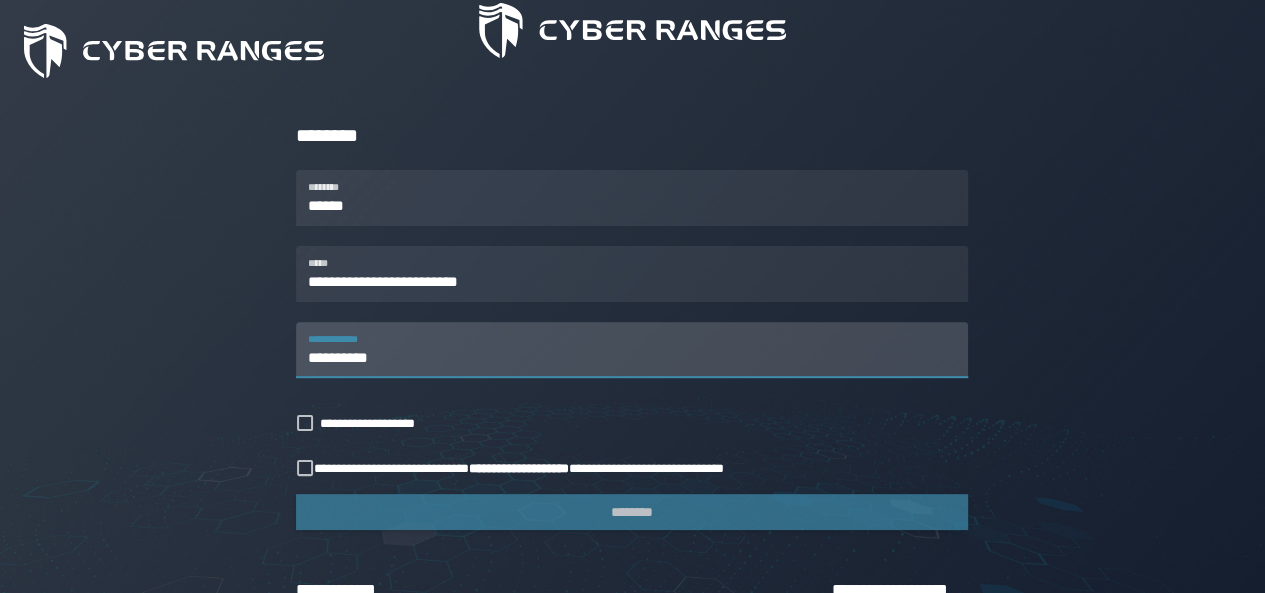 type on "**********" 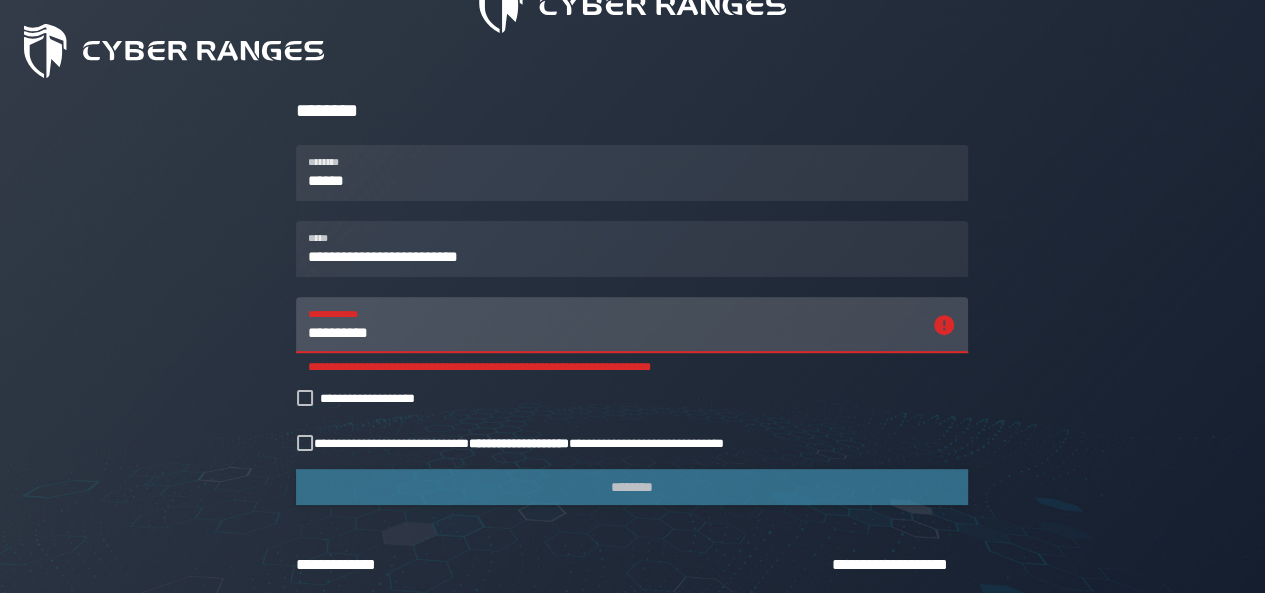 scroll, scrollTop: 310, scrollLeft: 0, axis: vertical 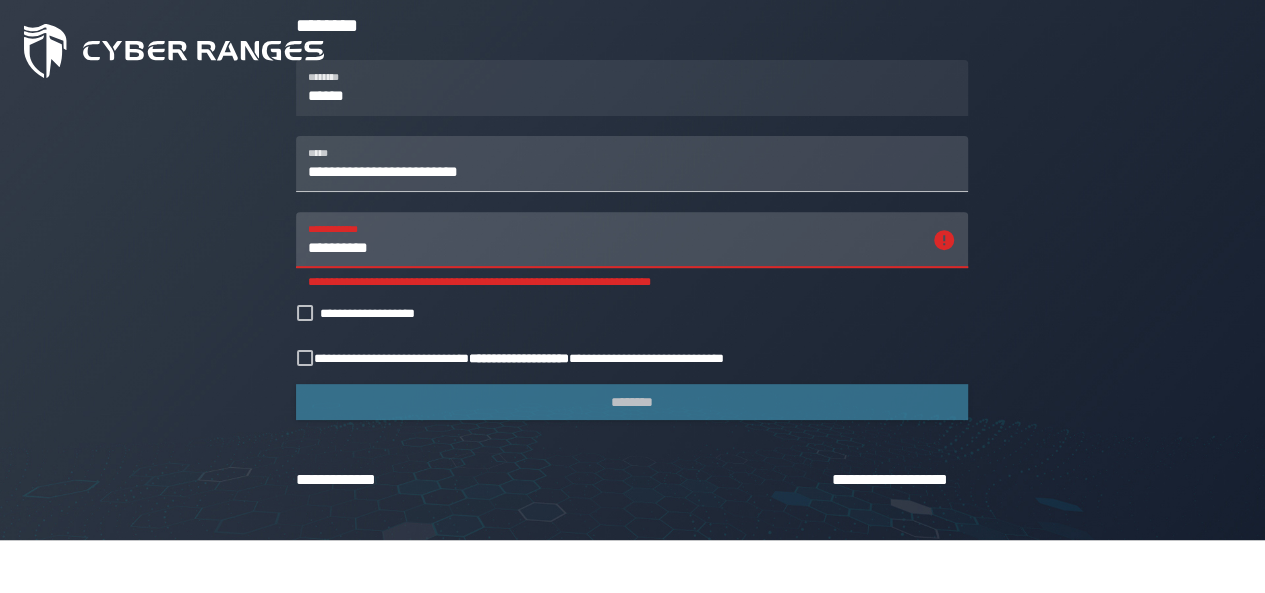 click on "**********" at bounding box center (632, 164) 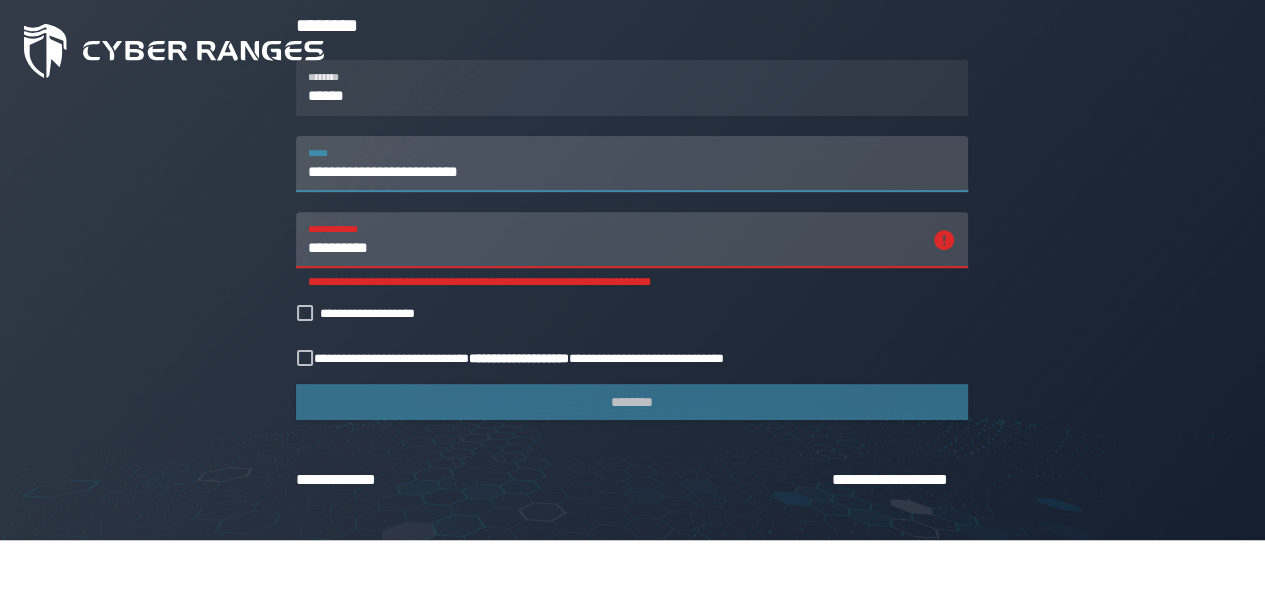 drag, startPoint x: 526, startPoint y: 170, endPoint x: 260, endPoint y: 188, distance: 266.60834 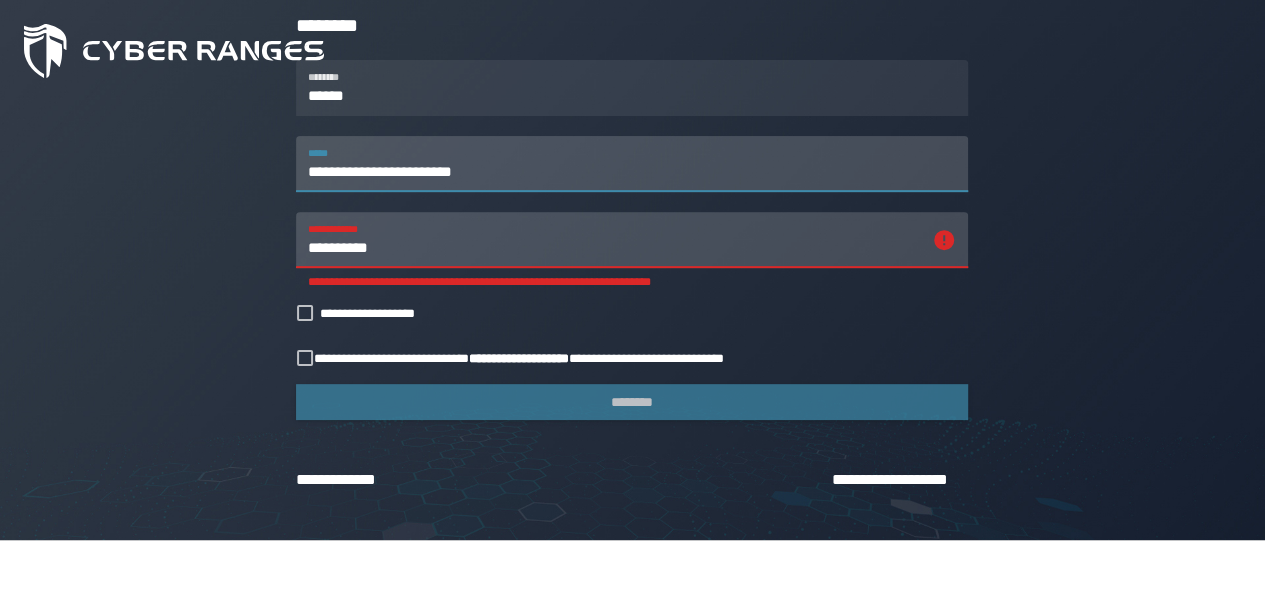 type on "**********" 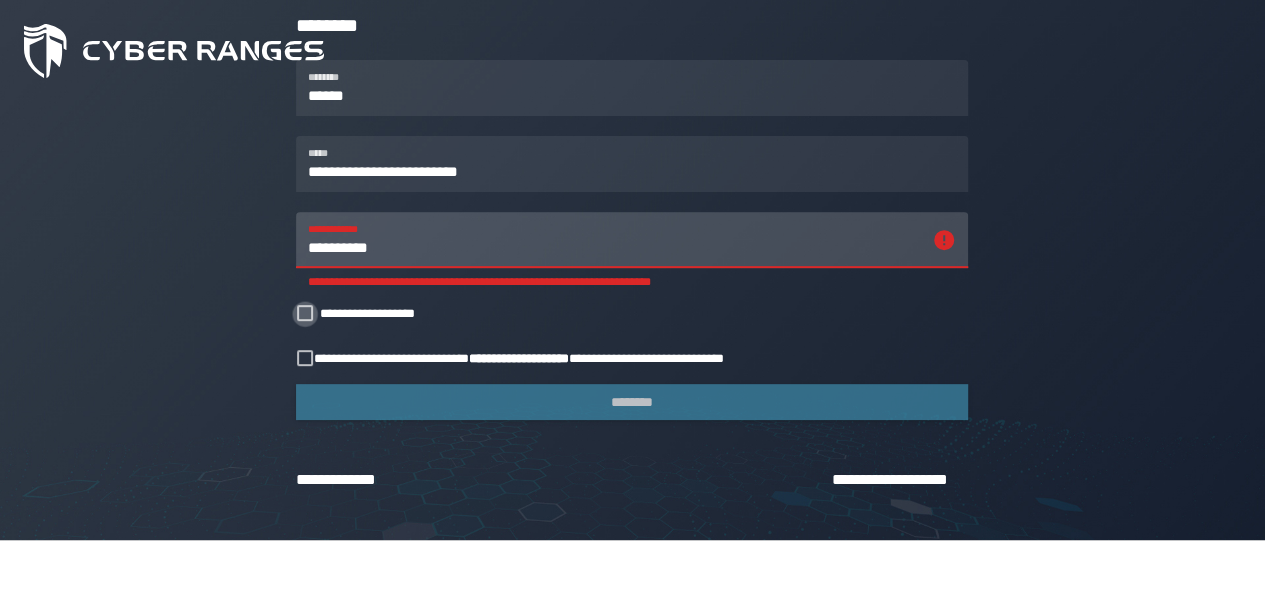 click on "**********" at bounding box center (375, 313) 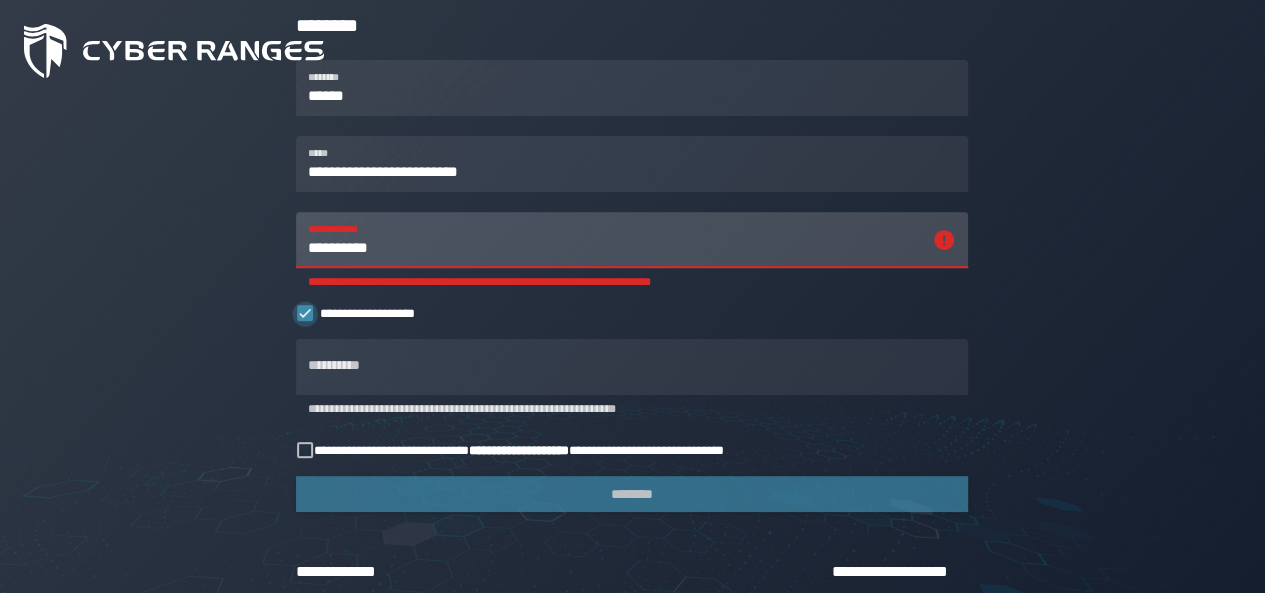 click at bounding box center (305, 313) 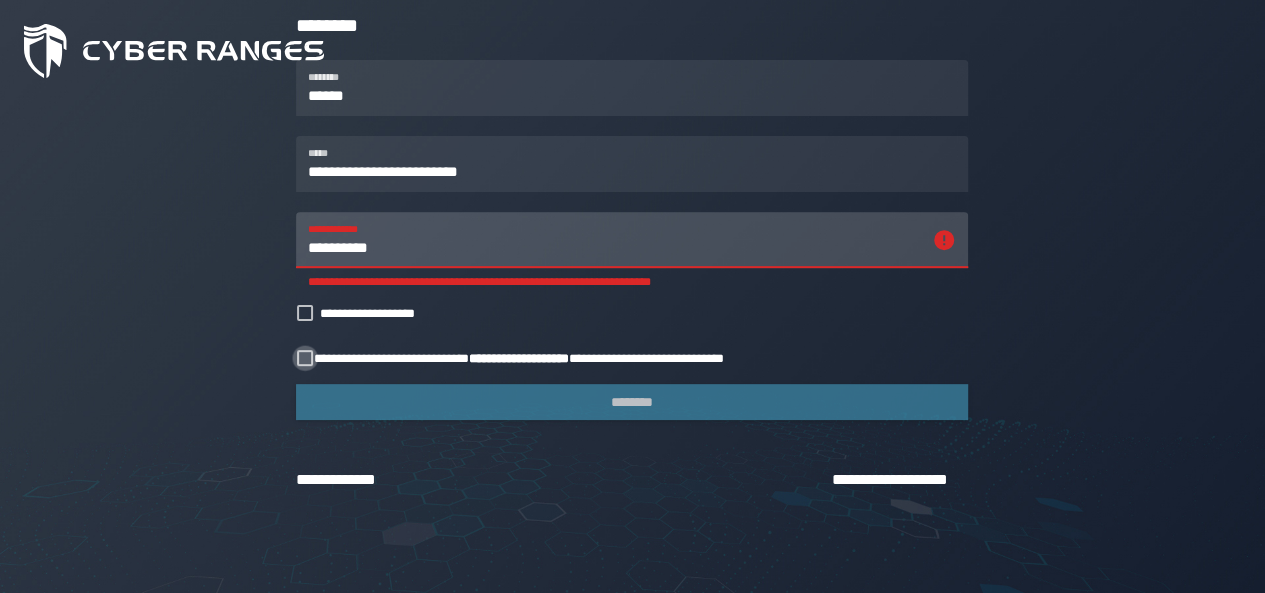 click 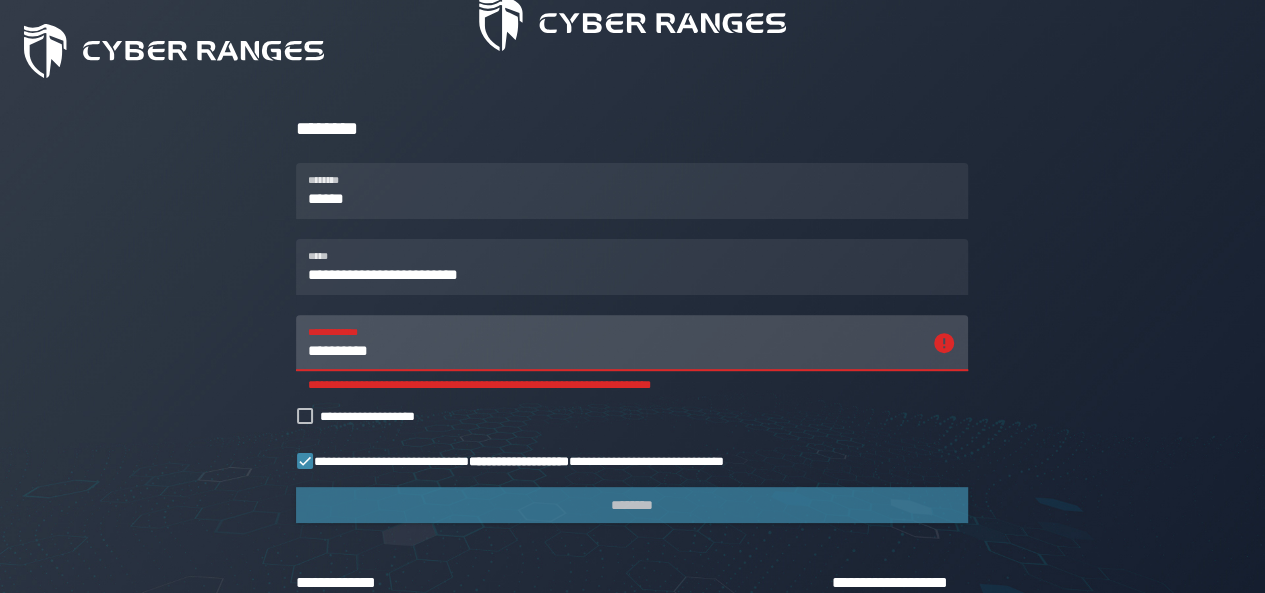 scroll, scrollTop: 300, scrollLeft: 0, axis: vertical 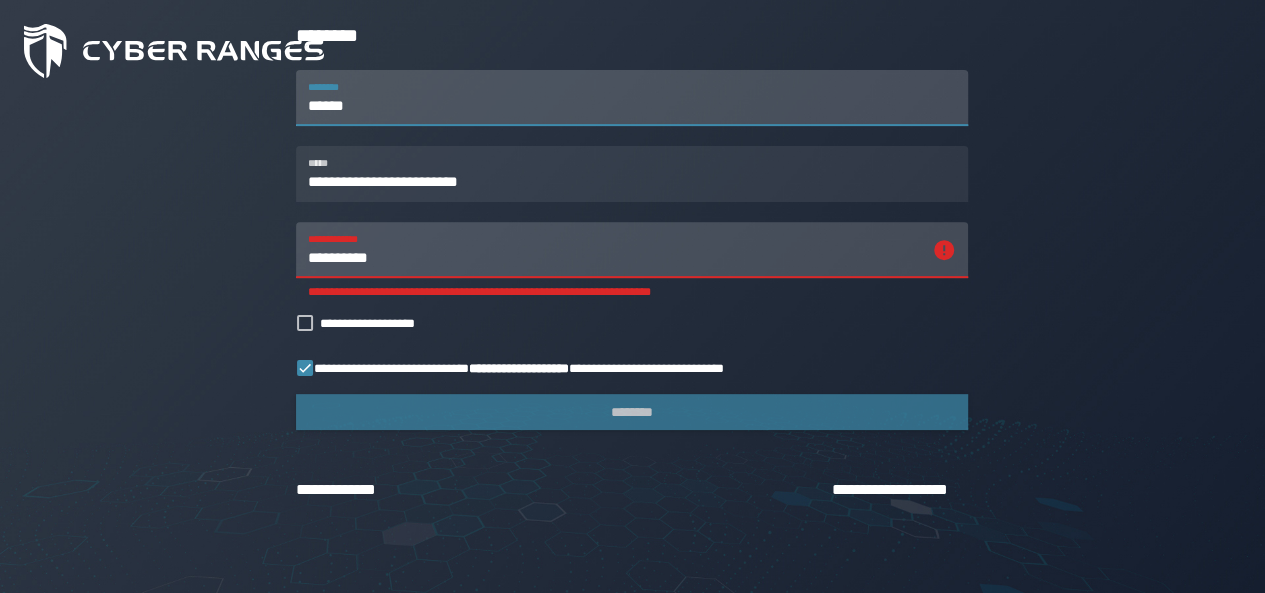 click on "******" at bounding box center [632, 98] 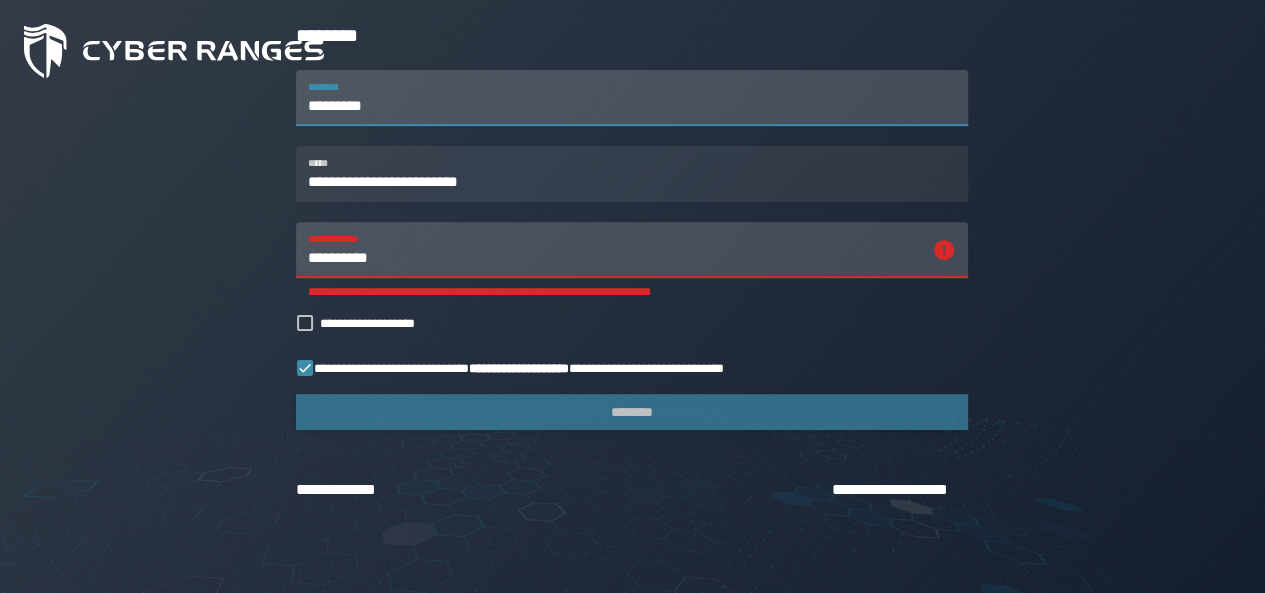 type on "**********" 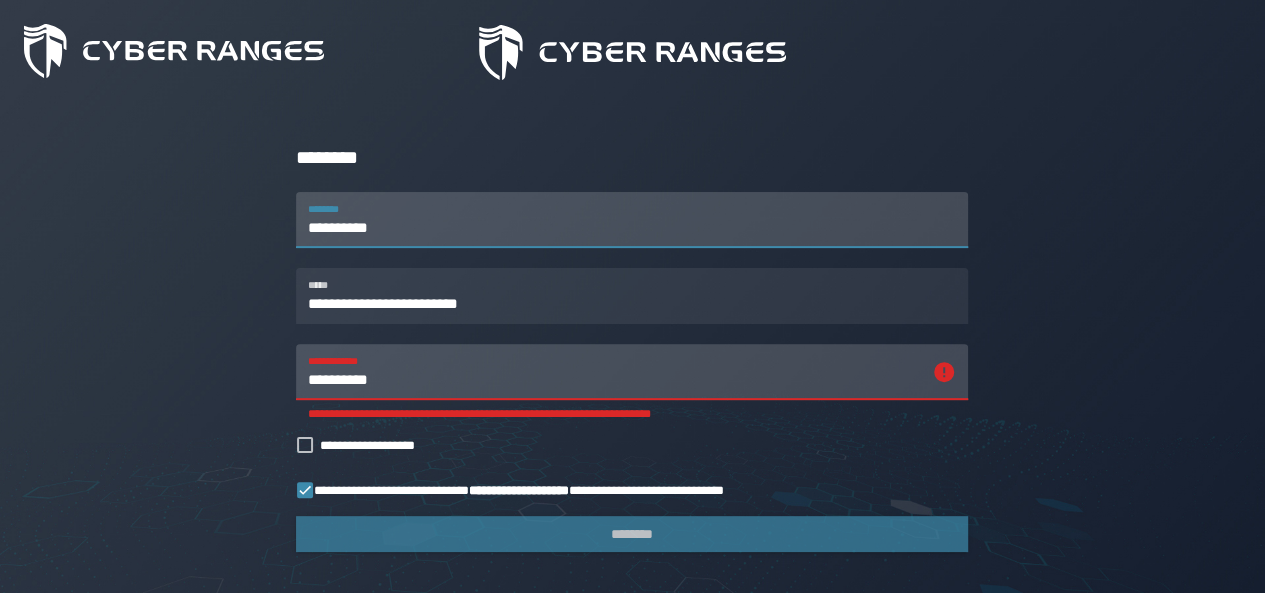 scroll, scrollTop: 0, scrollLeft: 0, axis: both 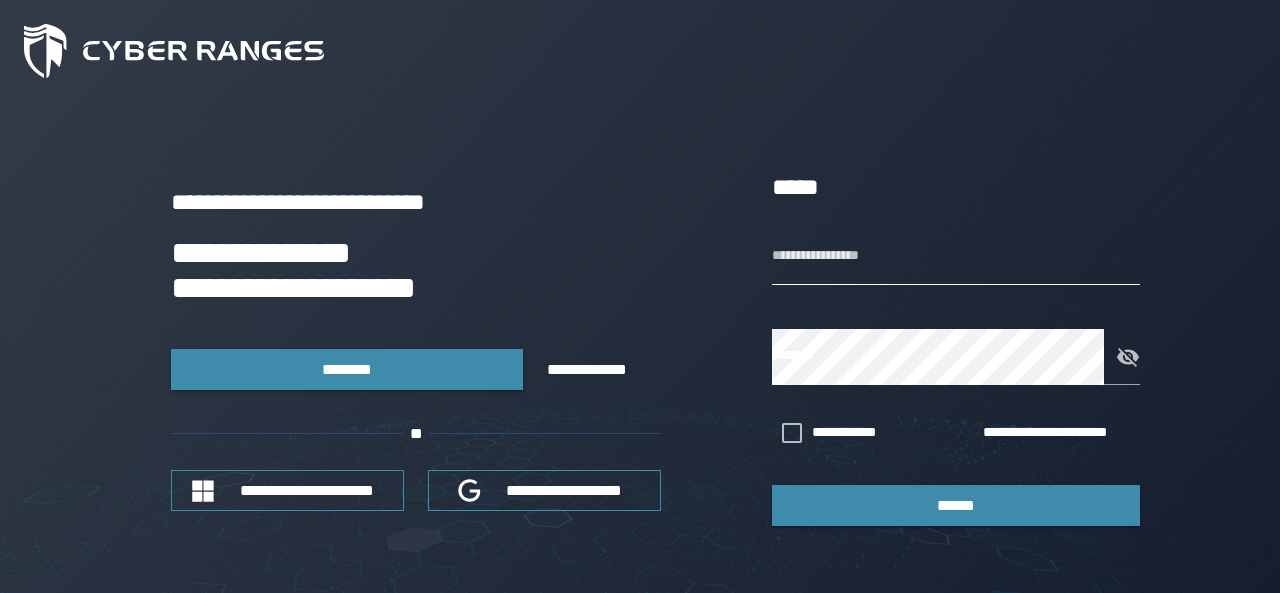 click on "**********" at bounding box center (956, 257) 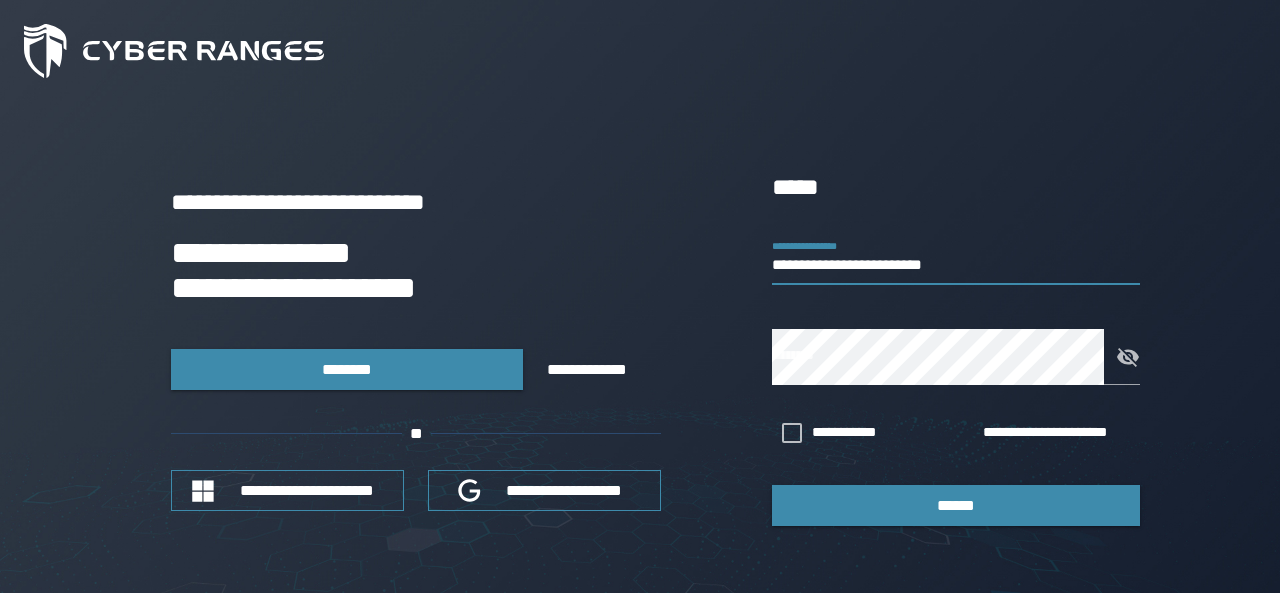 type on "**********" 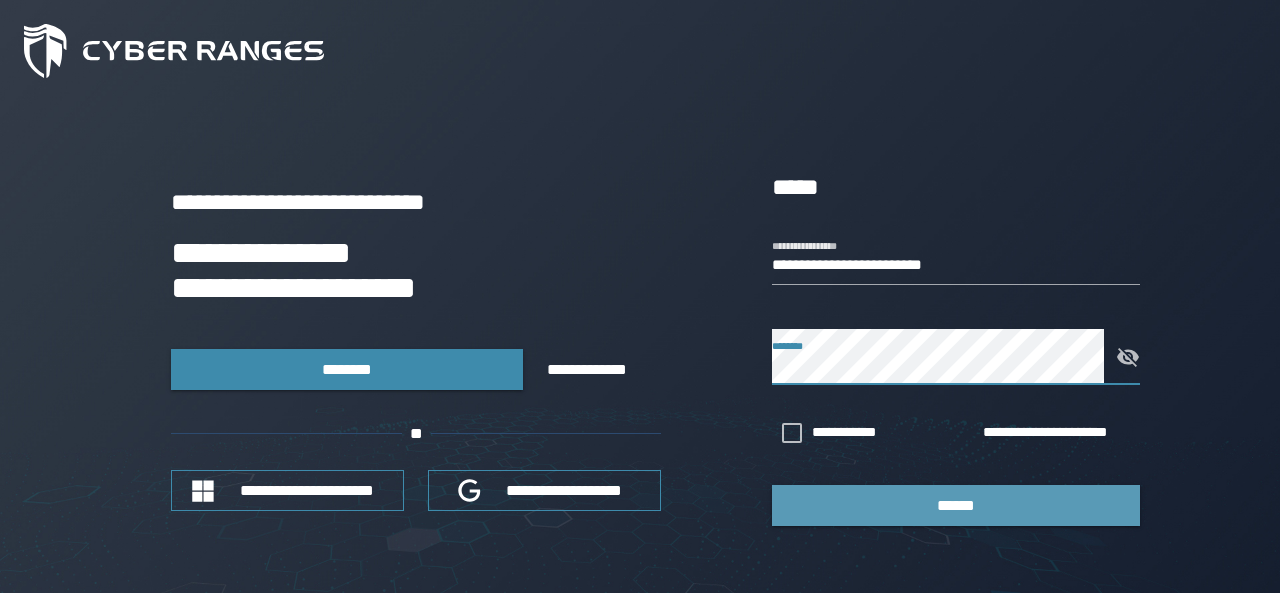 click on "******" at bounding box center (956, 505) 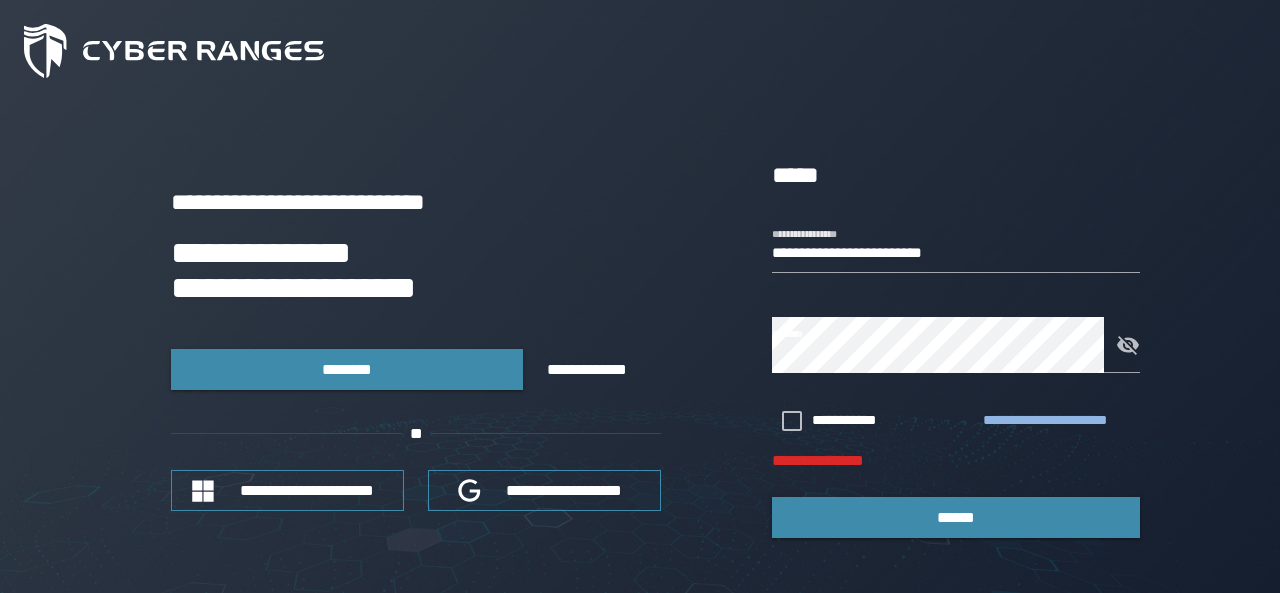 click on "**********" at bounding box center [1057, 421] 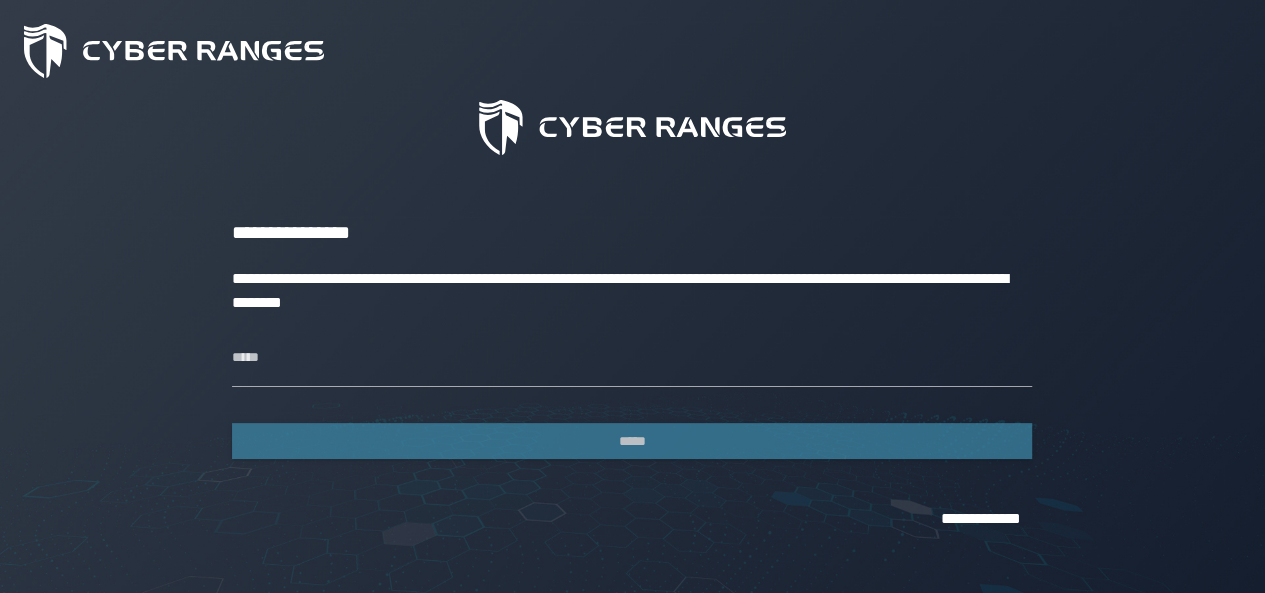 scroll, scrollTop: 123, scrollLeft: 0, axis: vertical 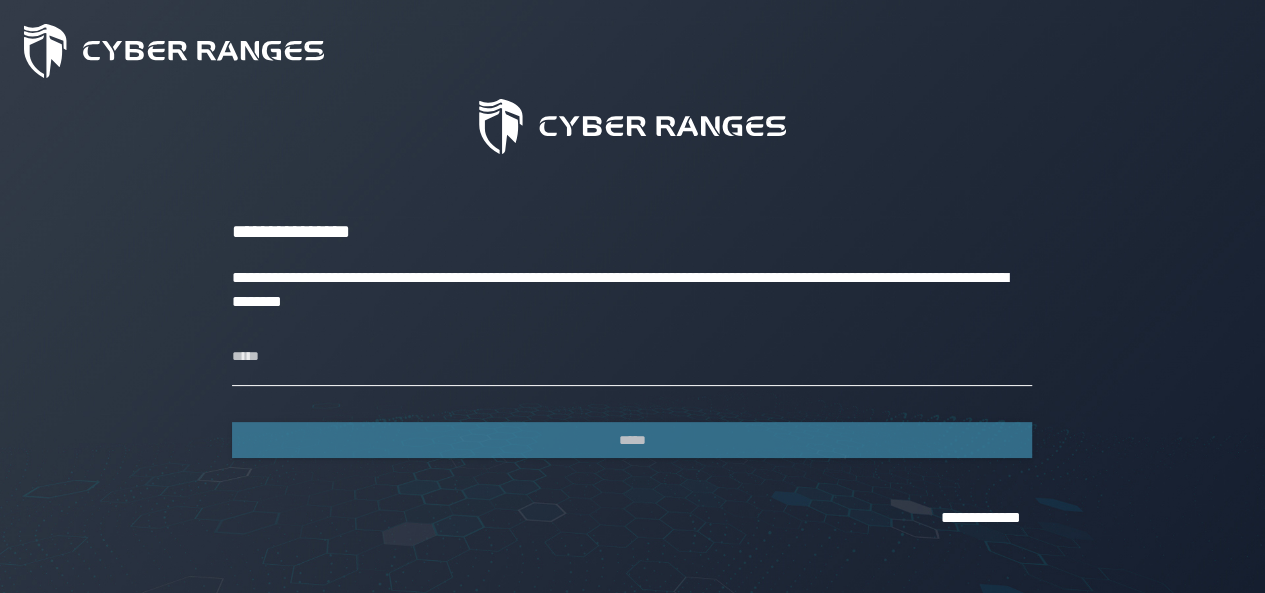 click on "*****" at bounding box center (632, 358) 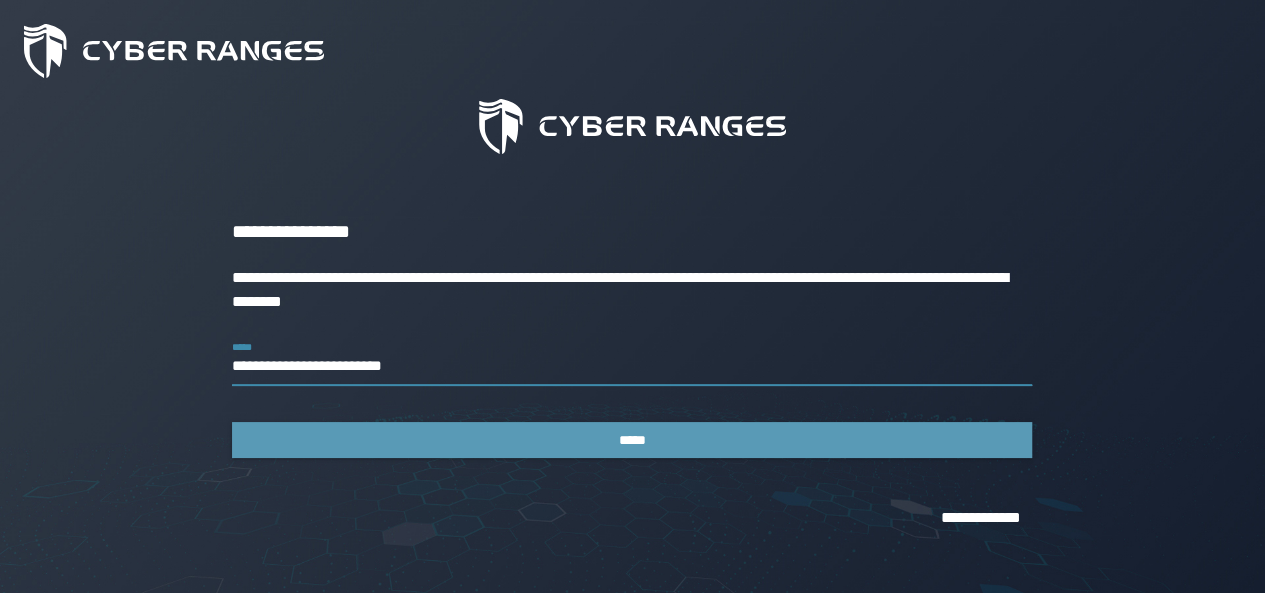 type on "**********" 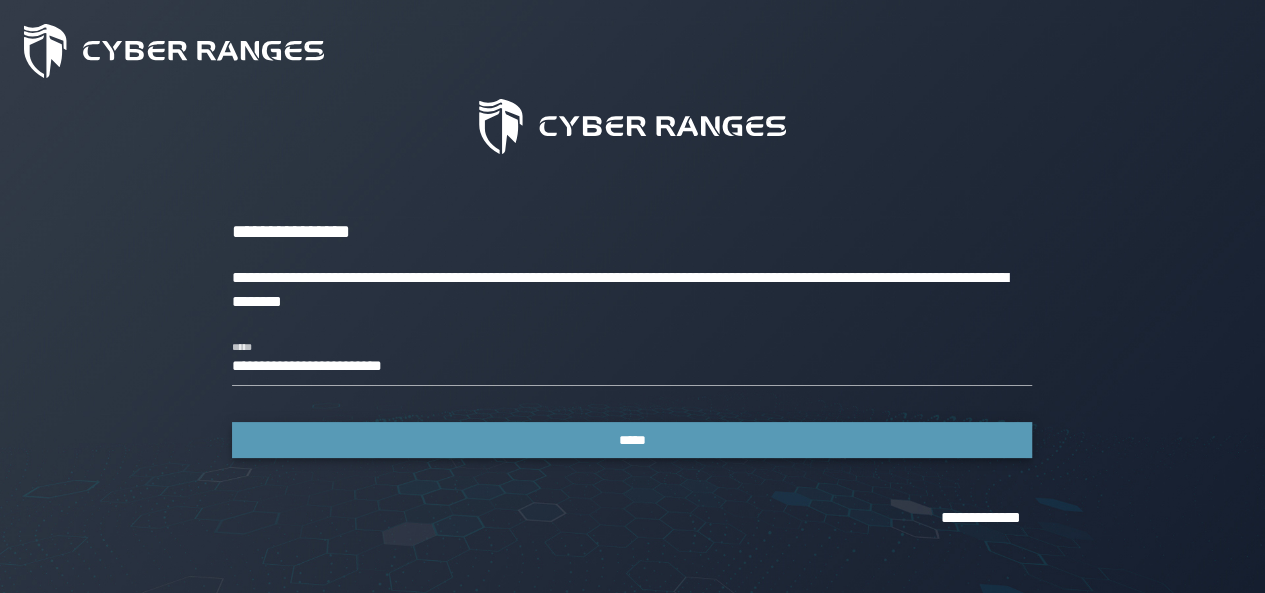 click on "*****" at bounding box center (633, 440) 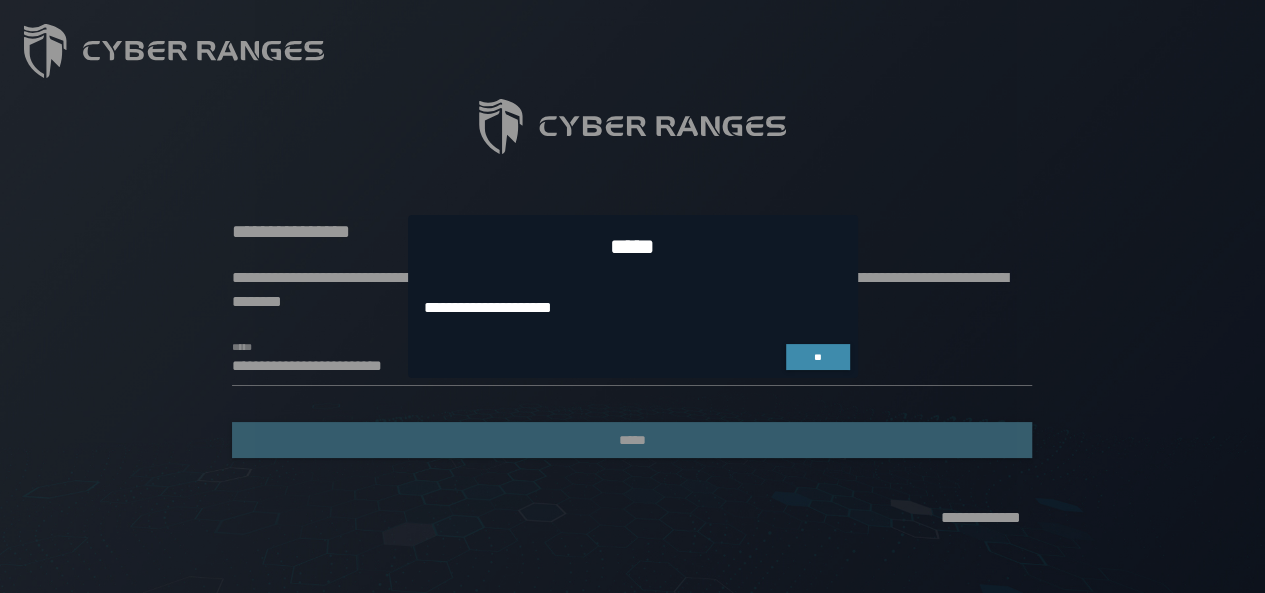 scroll, scrollTop: 0, scrollLeft: 0, axis: both 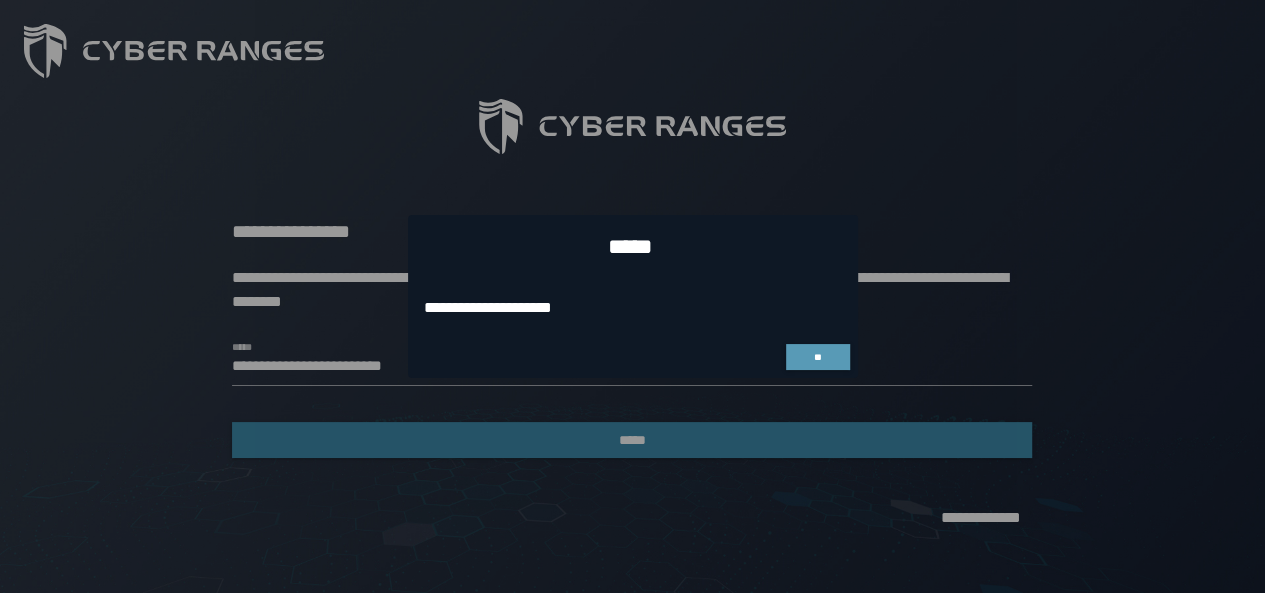 click on "**" at bounding box center (817, 357) 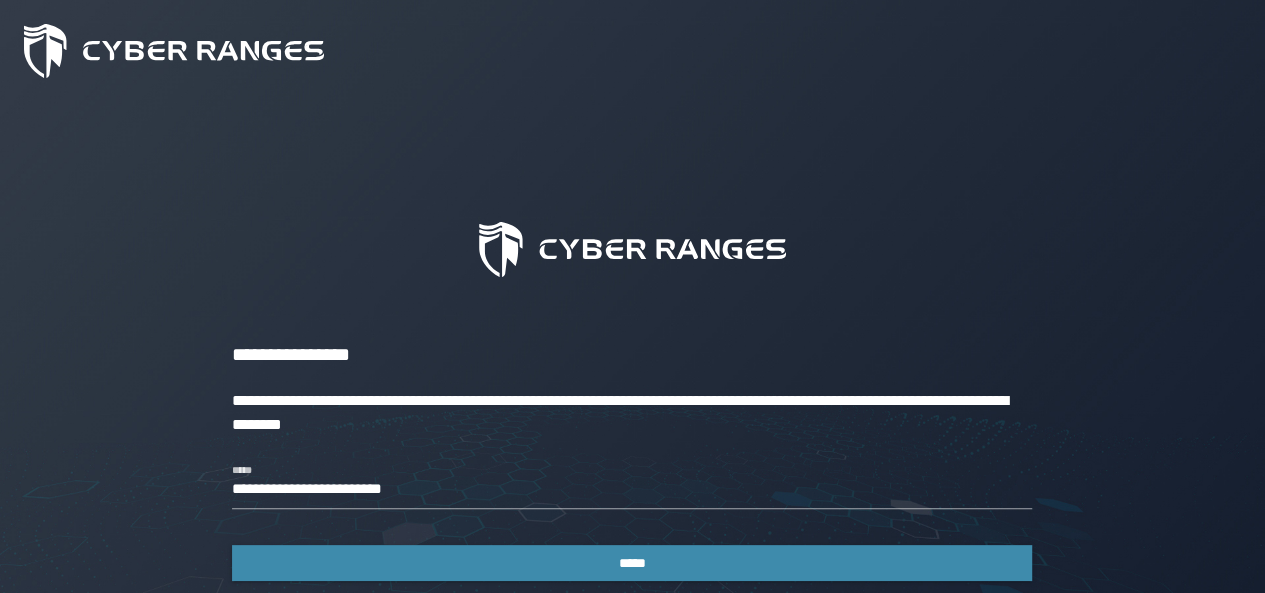 scroll, scrollTop: 123, scrollLeft: 0, axis: vertical 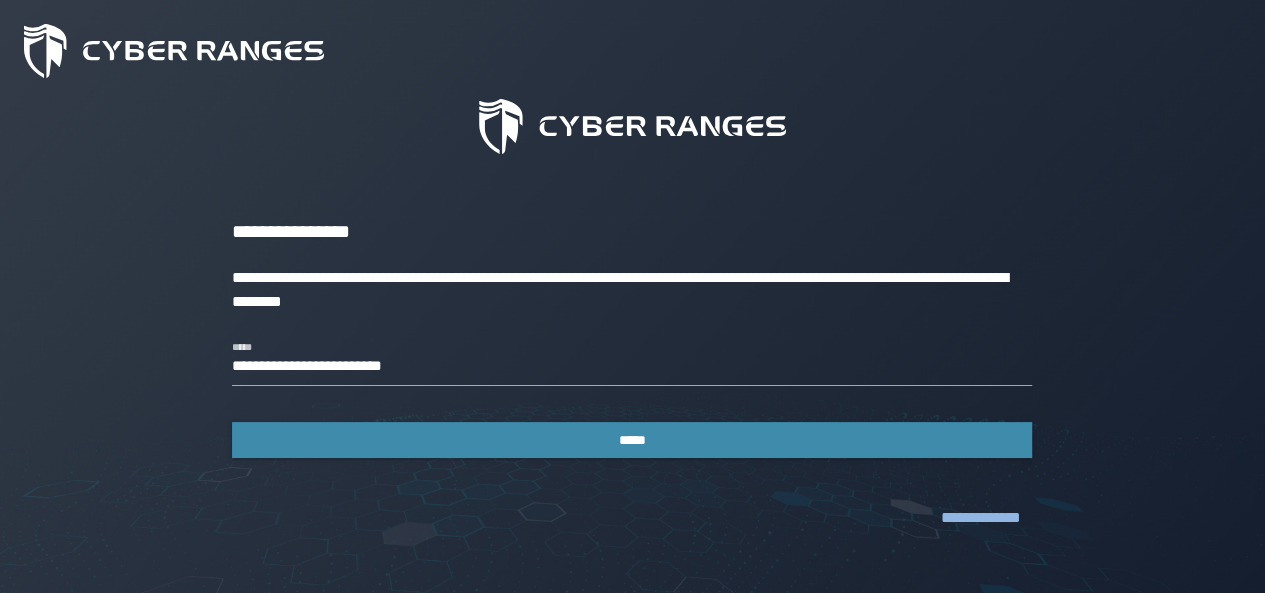 click on "**********" 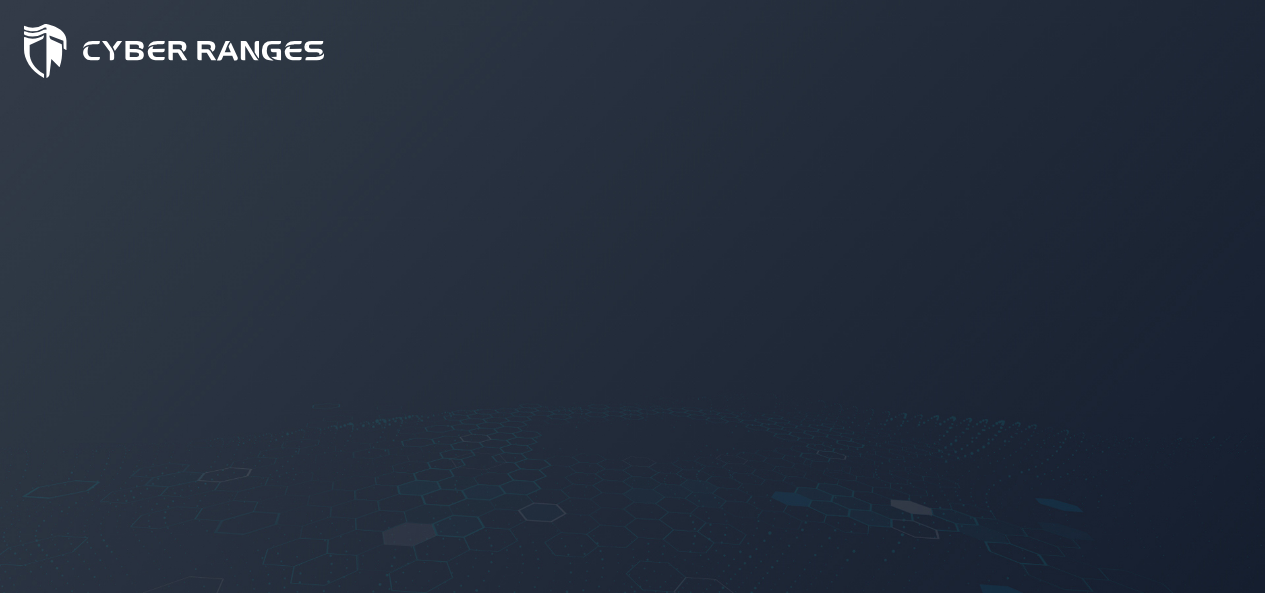 scroll, scrollTop: 0, scrollLeft: 0, axis: both 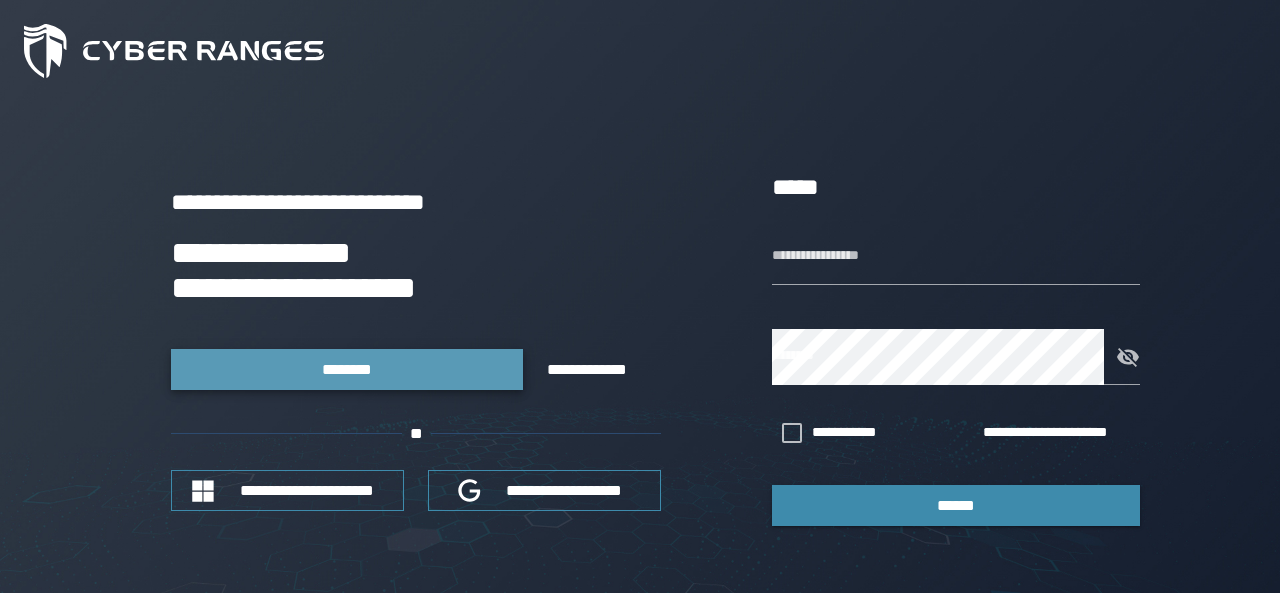 click on "********" at bounding box center [346, 369] 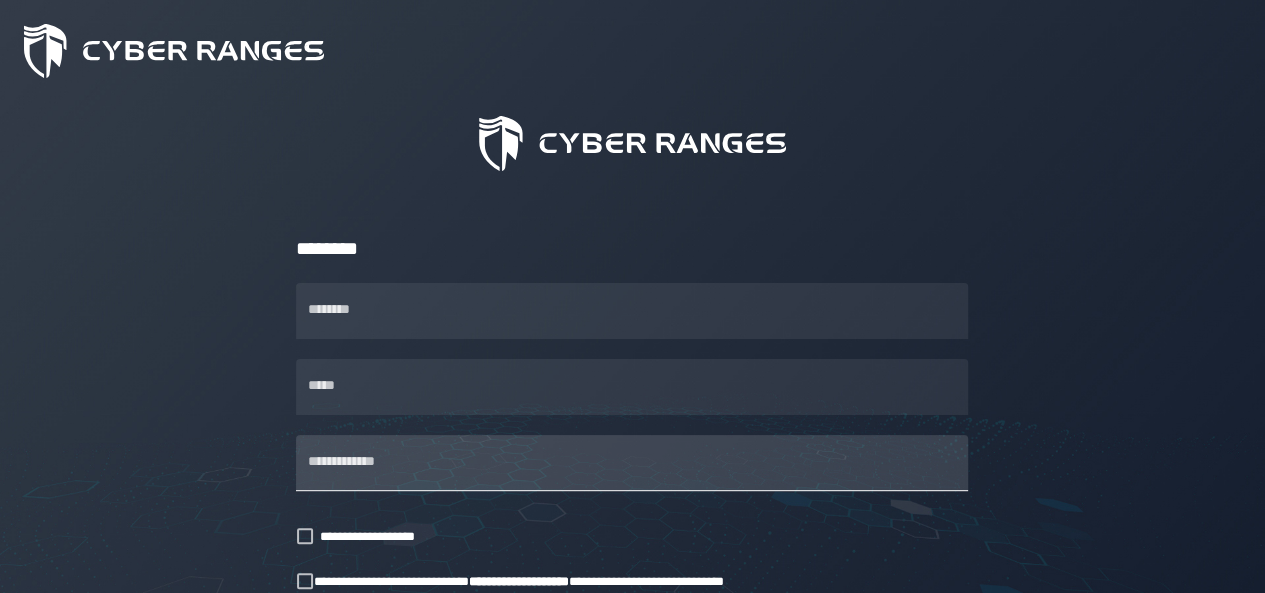 scroll, scrollTop: 200, scrollLeft: 0, axis: vertical 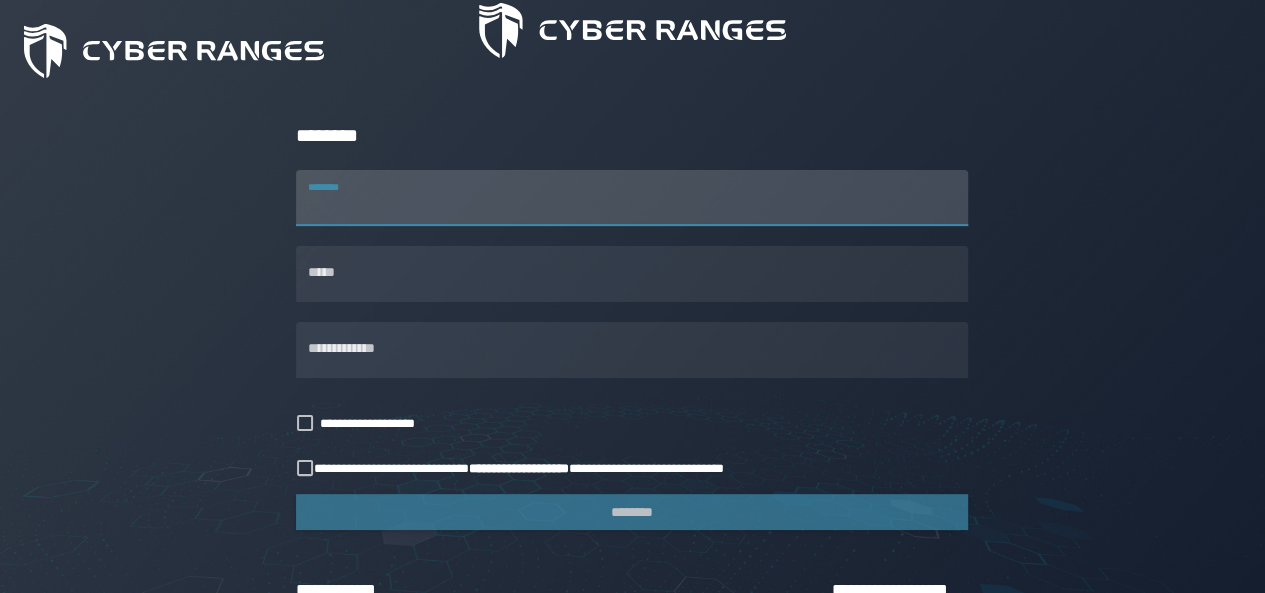 click on "********" at bounding box center (632, 198) 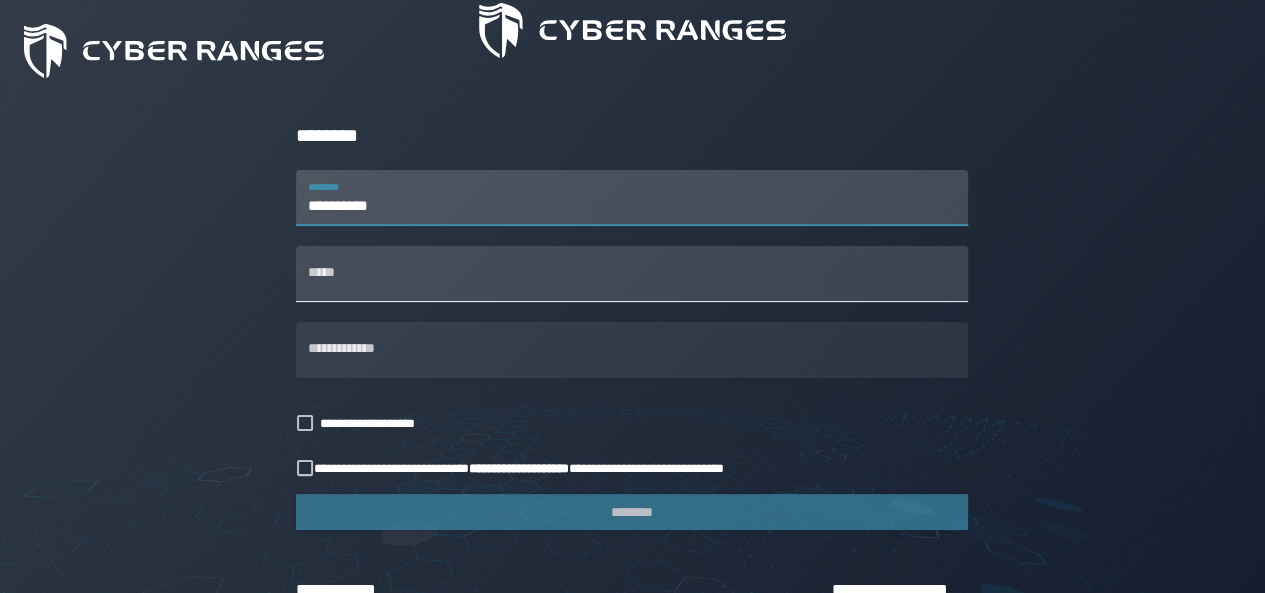 type on "**********" 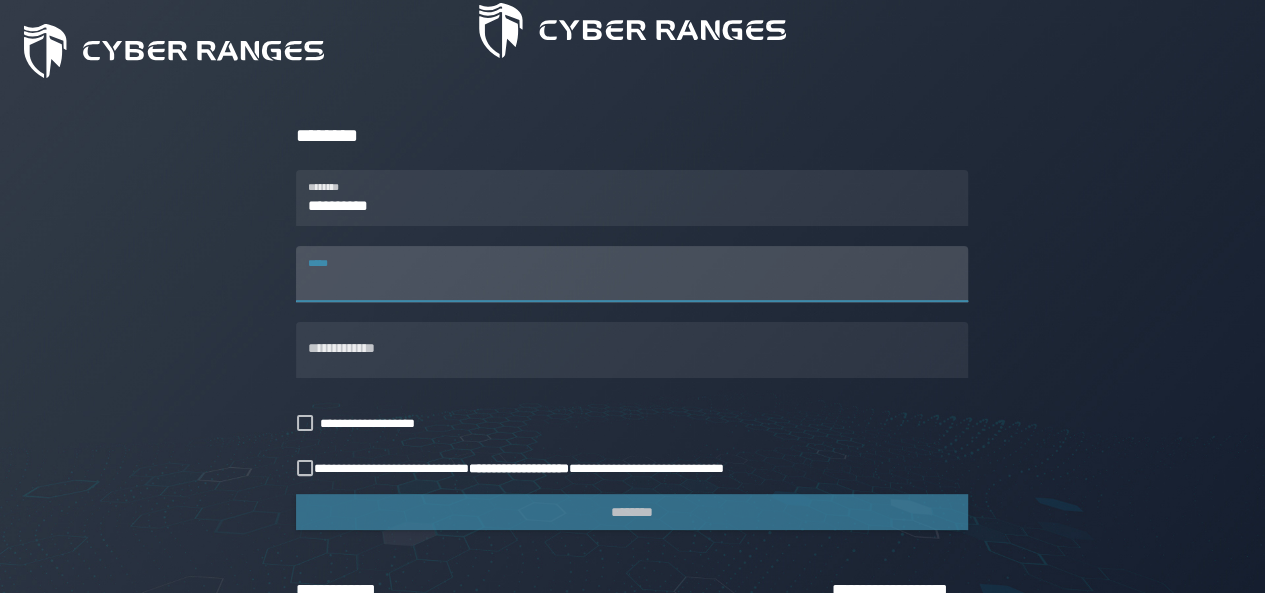 click on "*****" at bounding box center (632, 274) 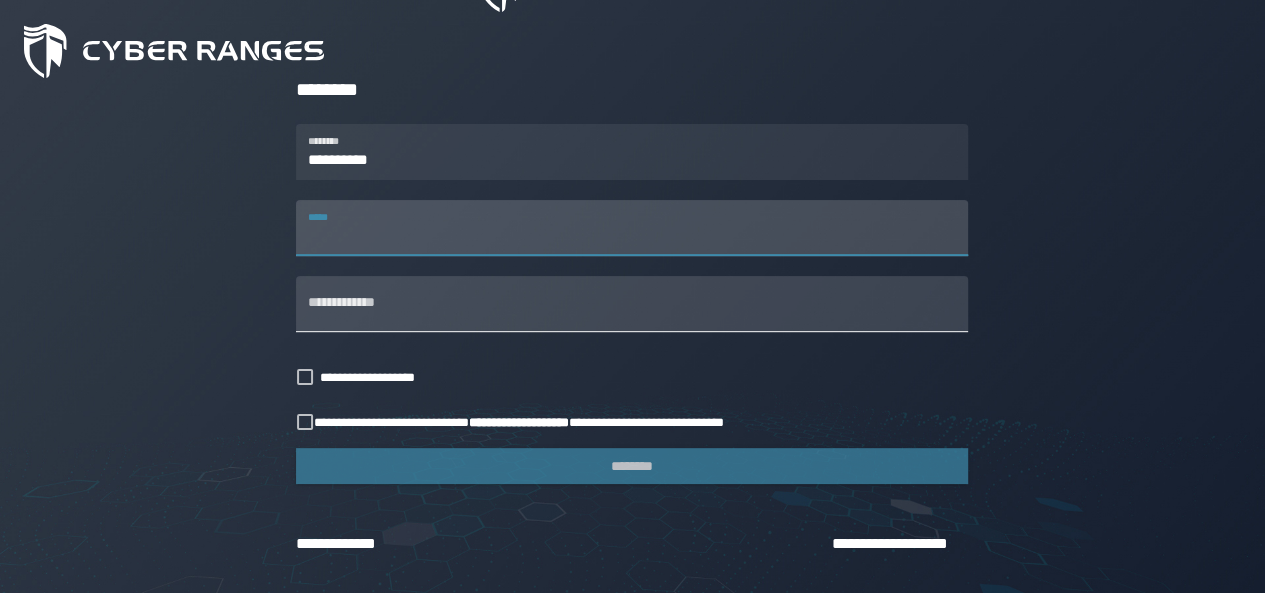scroll, scrollTop: 310, scrollLeft: 0, axis: vertical 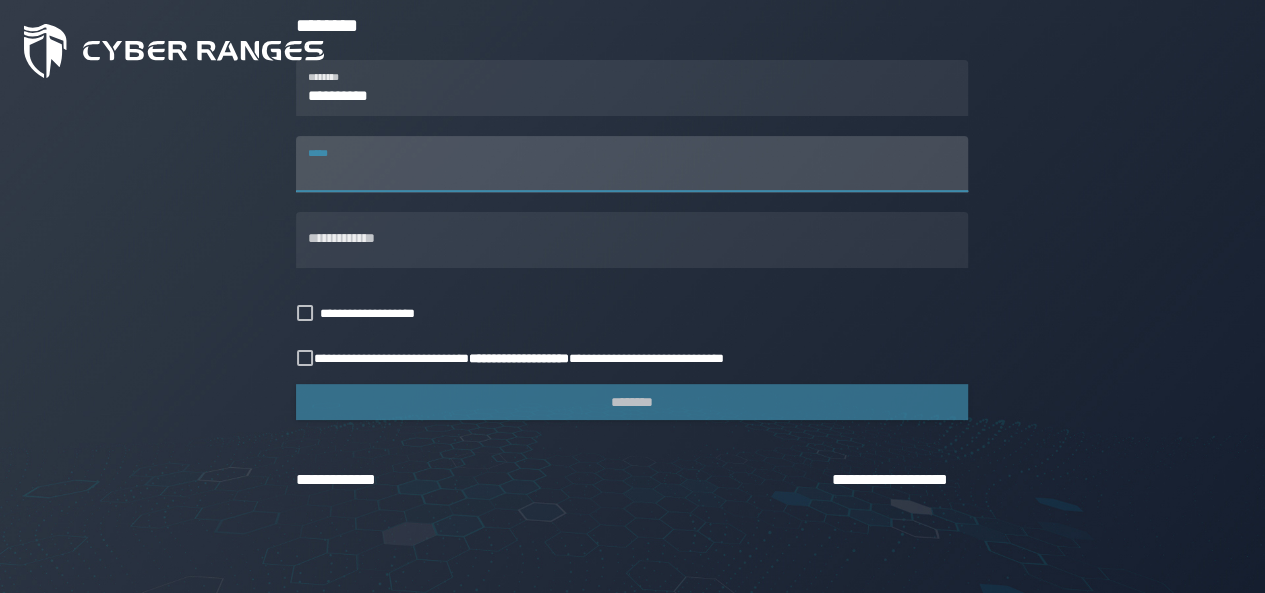 click on "*****" at bounding box center (632, 164) 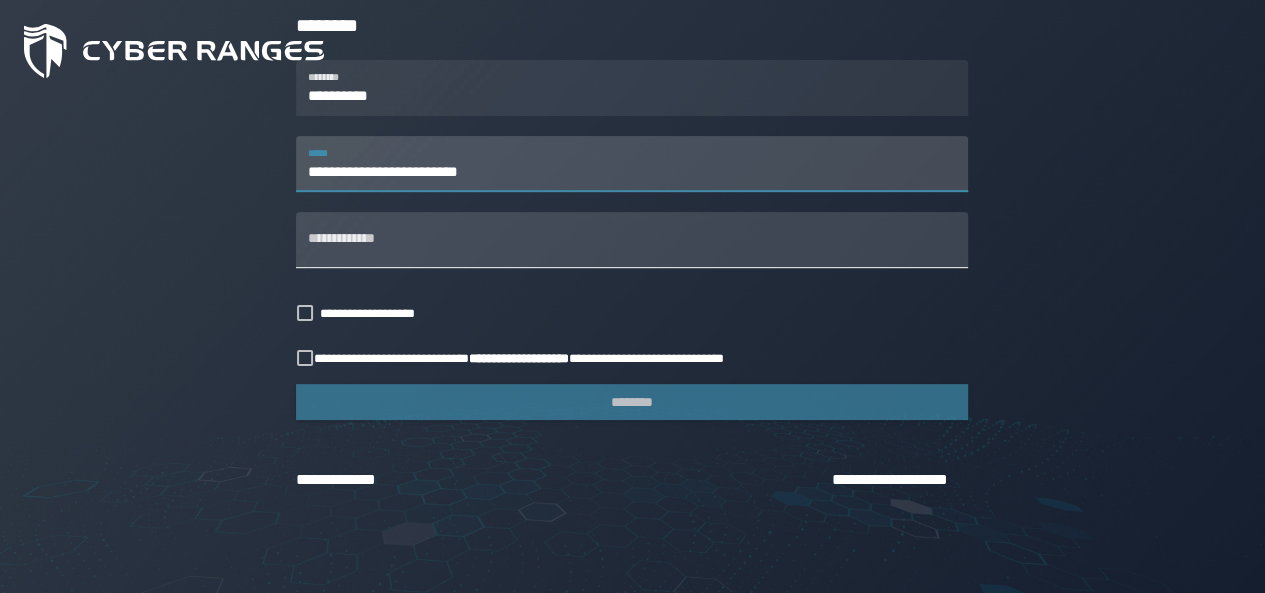 type on "**********" 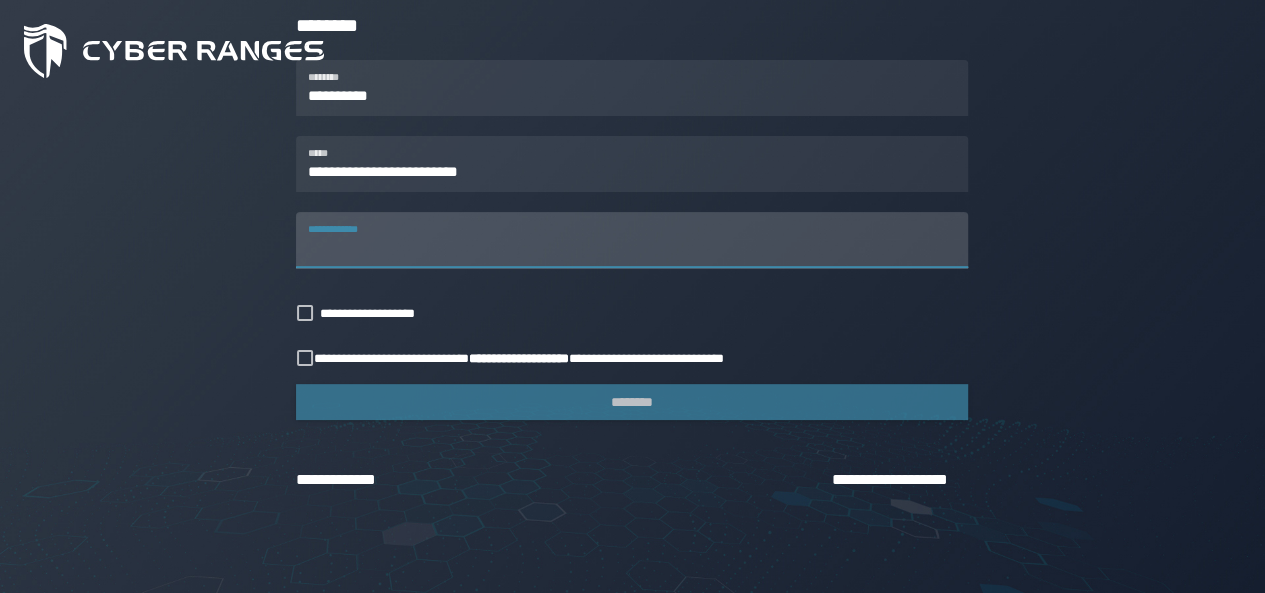 click on "**********" at bounding box center [632, 240] 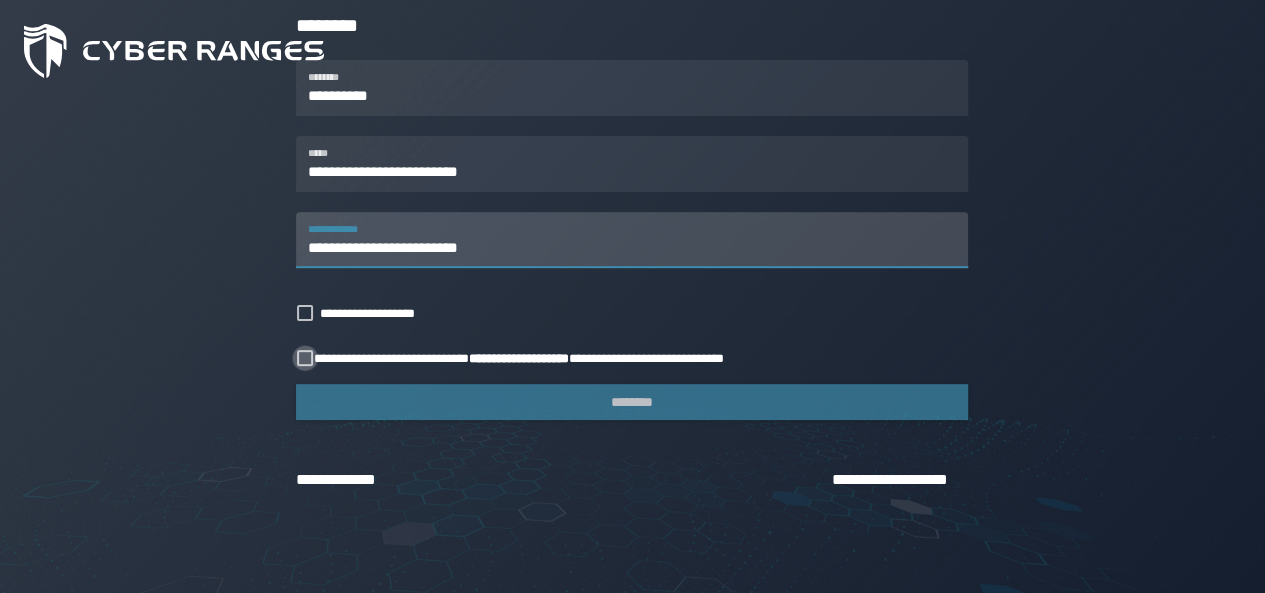 type on "**********" 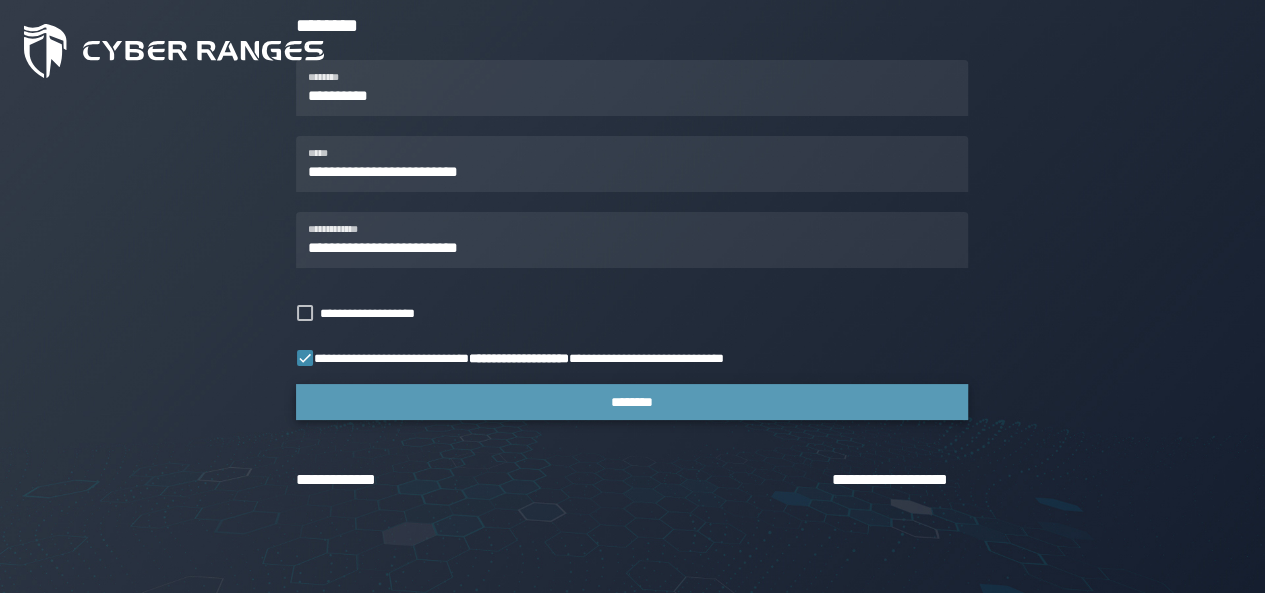 click on "********" at bounding box center (632, 402) 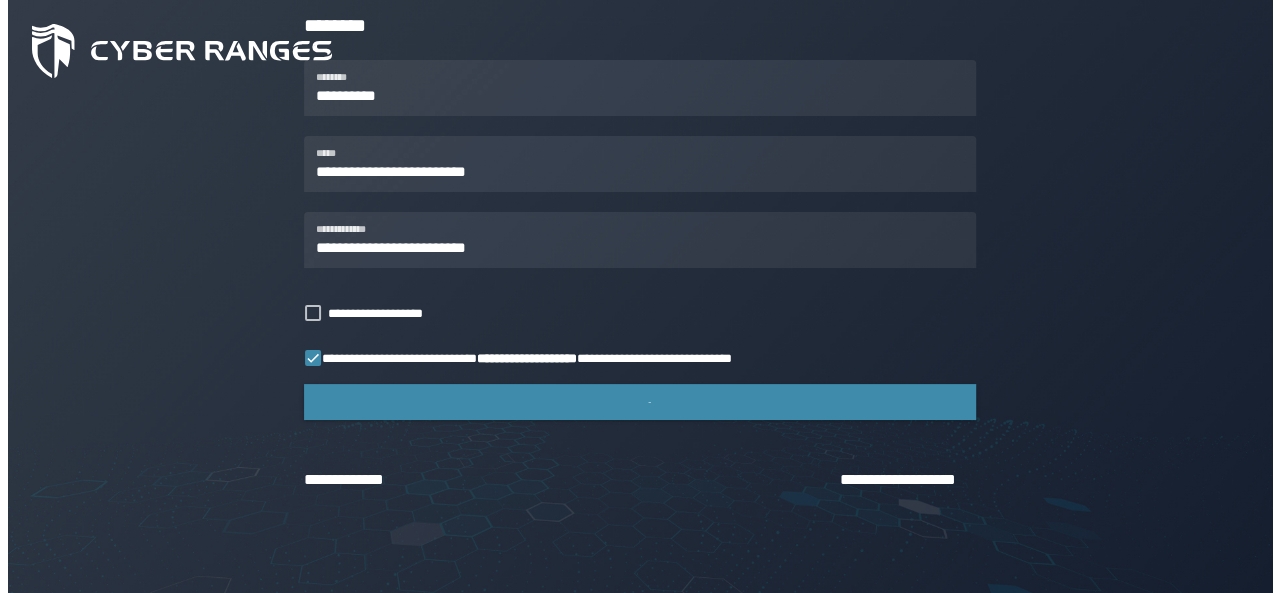 scroll, scrollTop: 0, scrollLeft: 0, axis: both 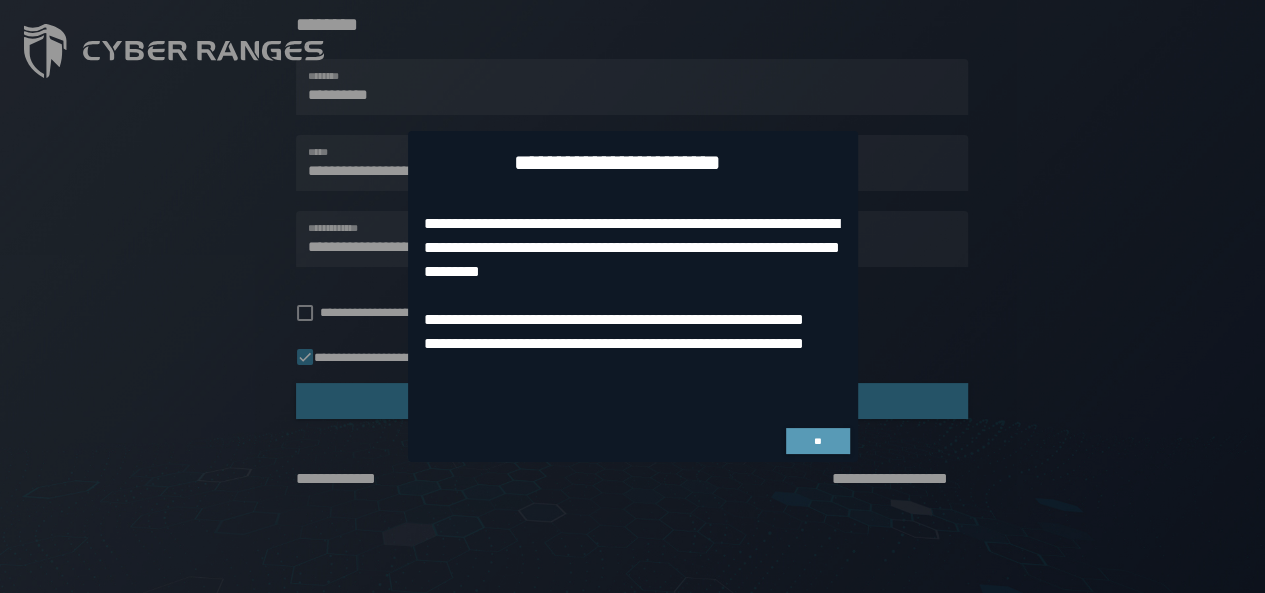 click on "**" at bounding box center (817, 441) 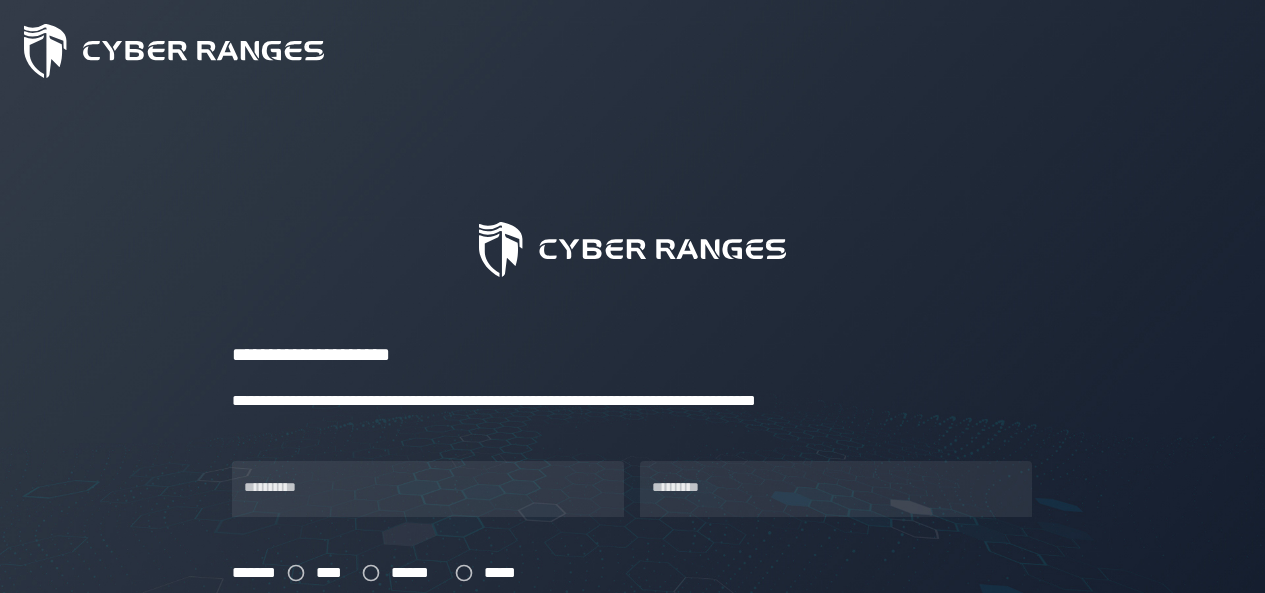 scroll, scrollTop: 0, scrollLeft: 0, axis: both 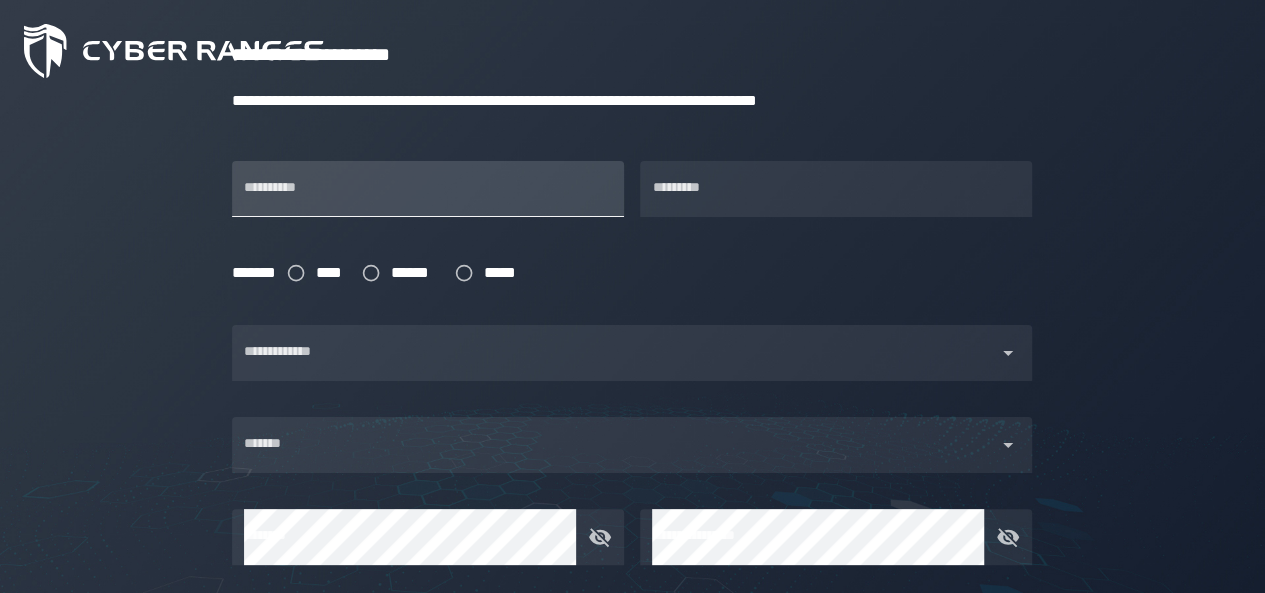 click on "**********" at bounding box center [428, 189] 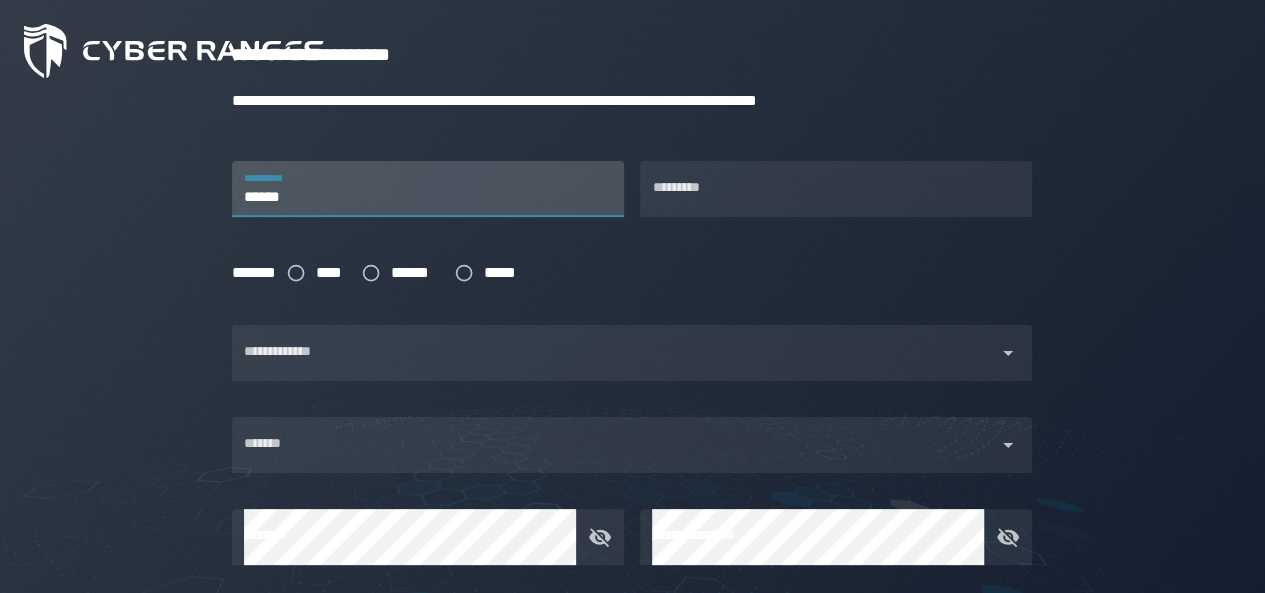 type on "******" 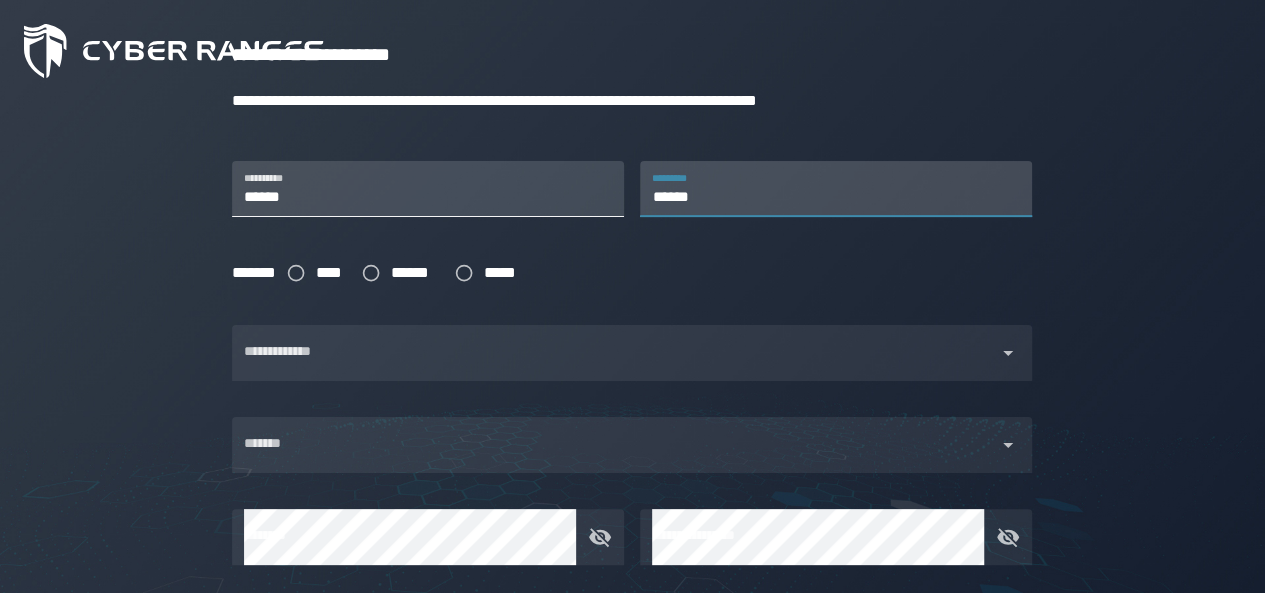 type on "******" 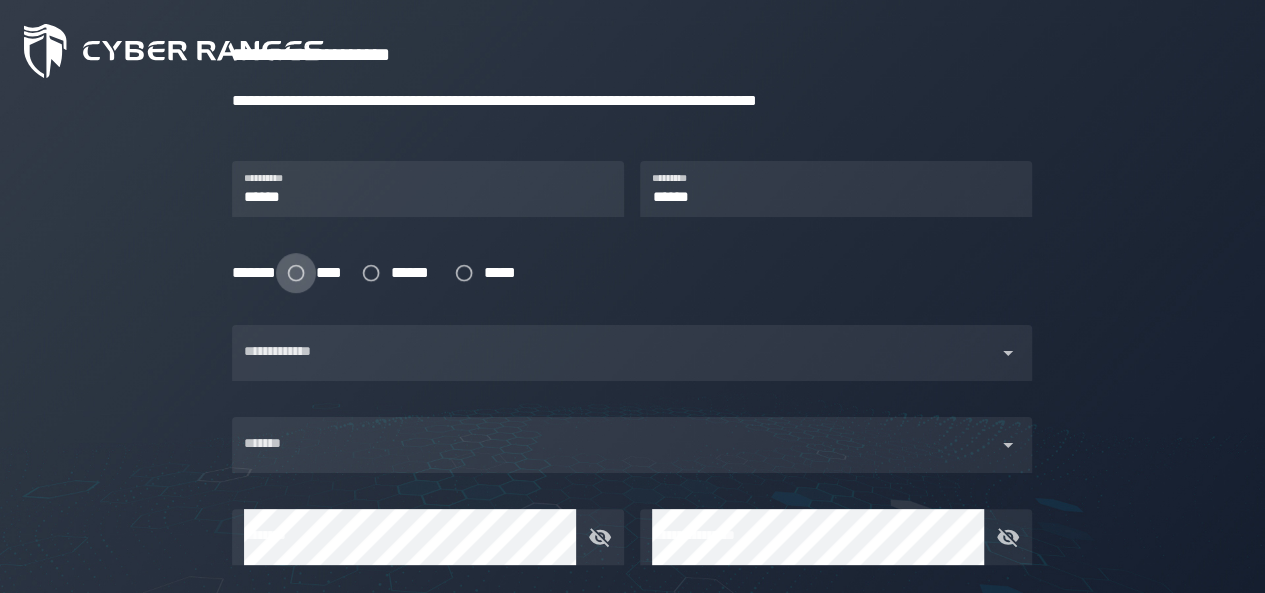 click 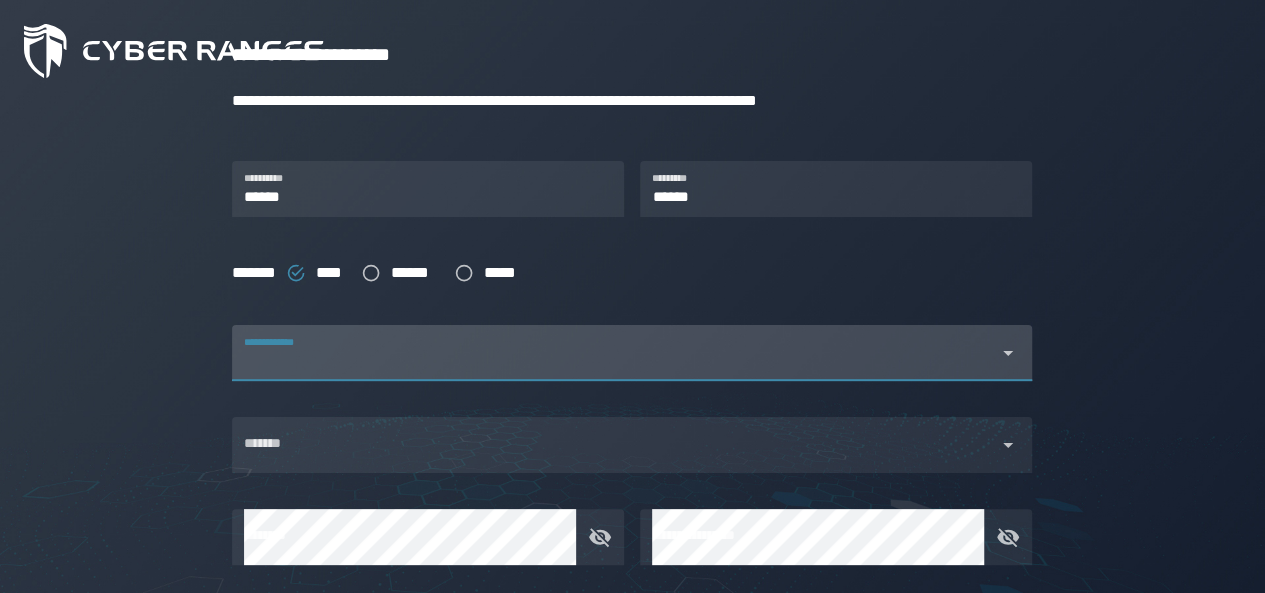 click at bounding box center [614, 365] 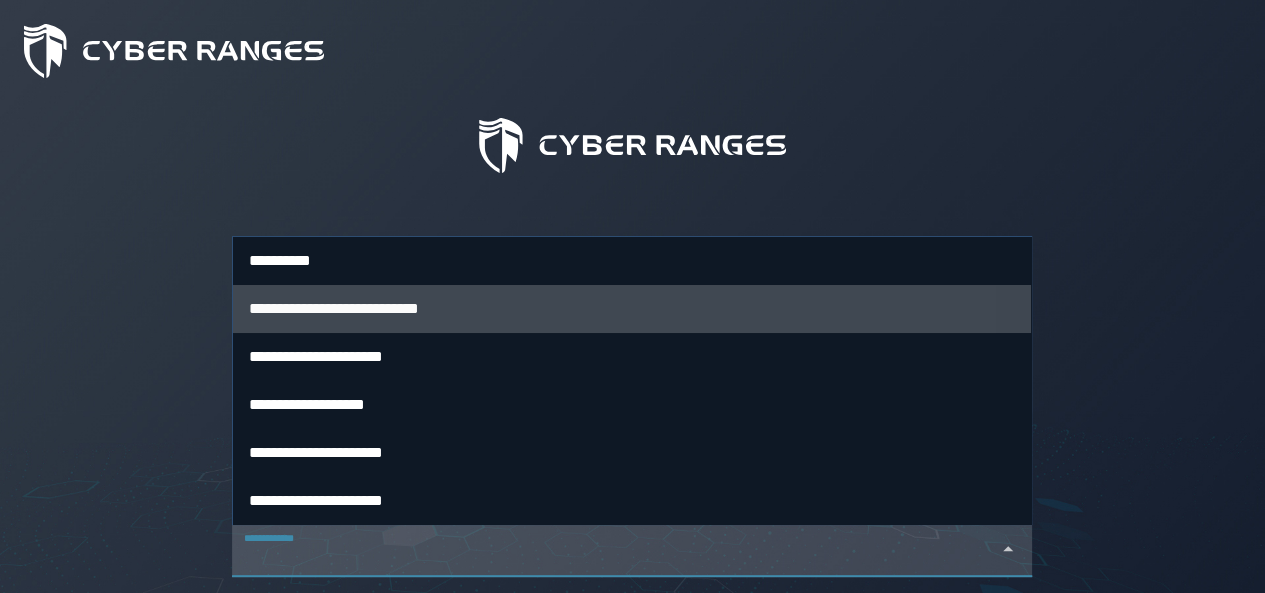 scroll, scrollTop: 100, scrollLeft: 0, axis: vertical 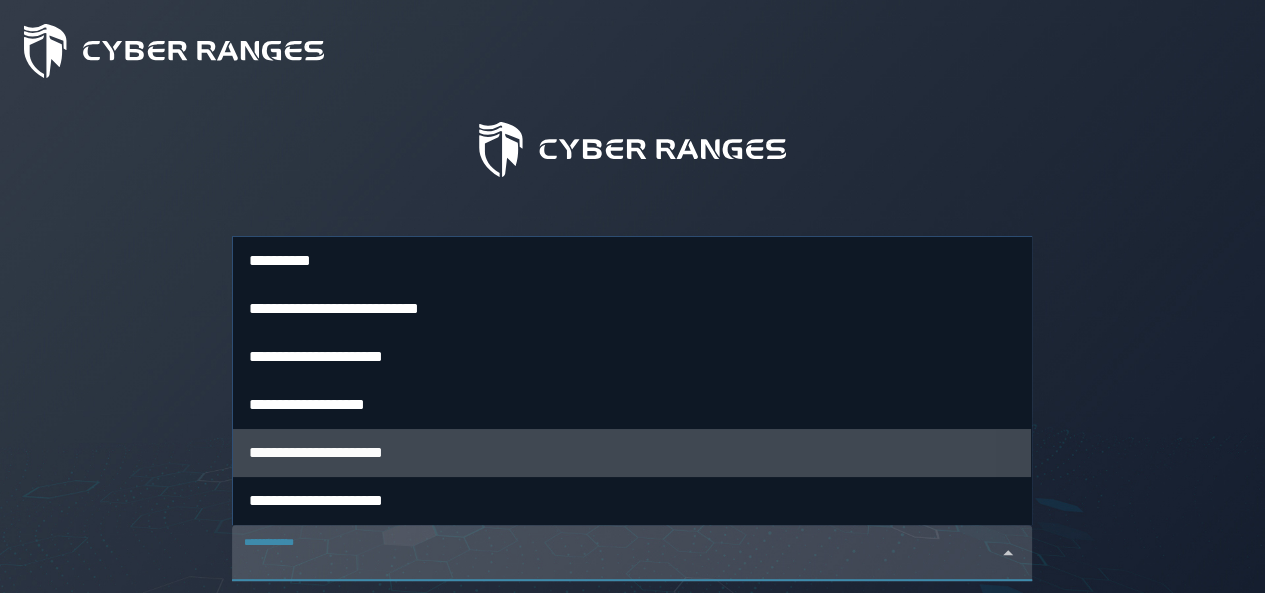 click on "**********" at bounding box center [316, 452] 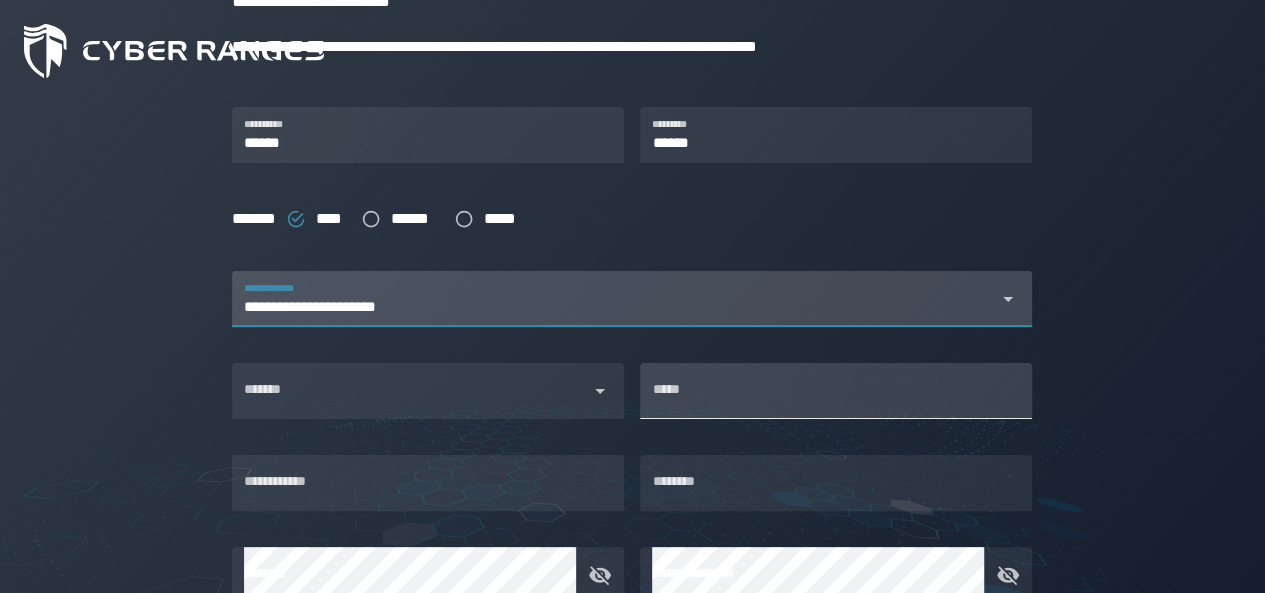scroll, scrollTop: 400, scrollLeft: 0, axis: vertical 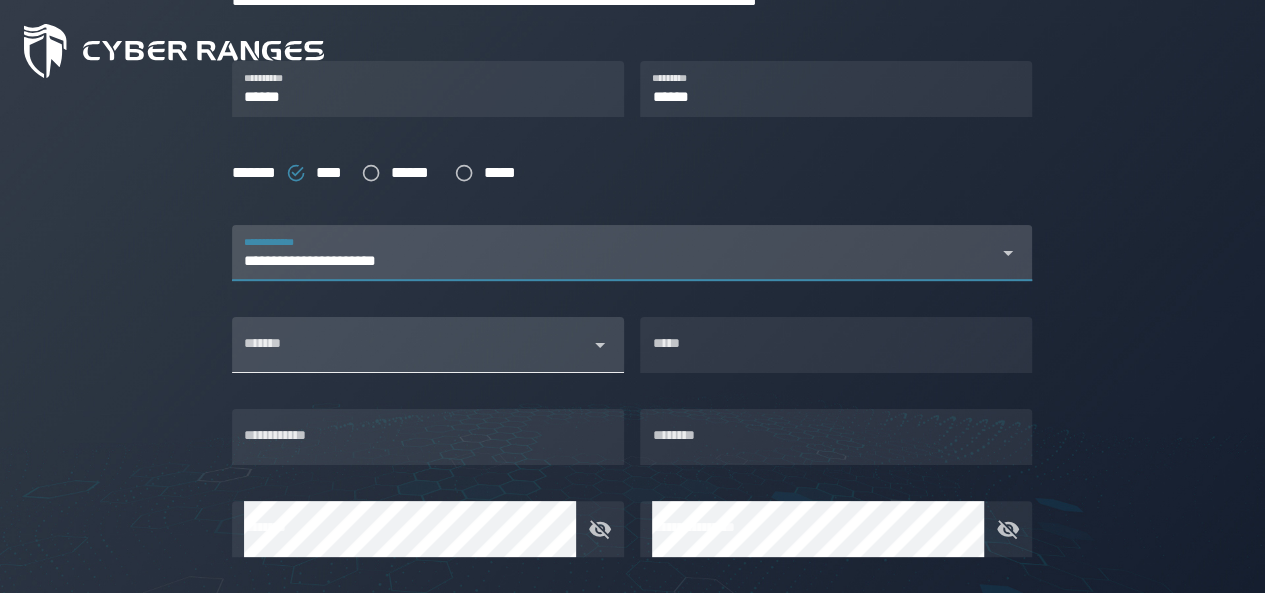 click on "*******" at bounding box center [410, 345] 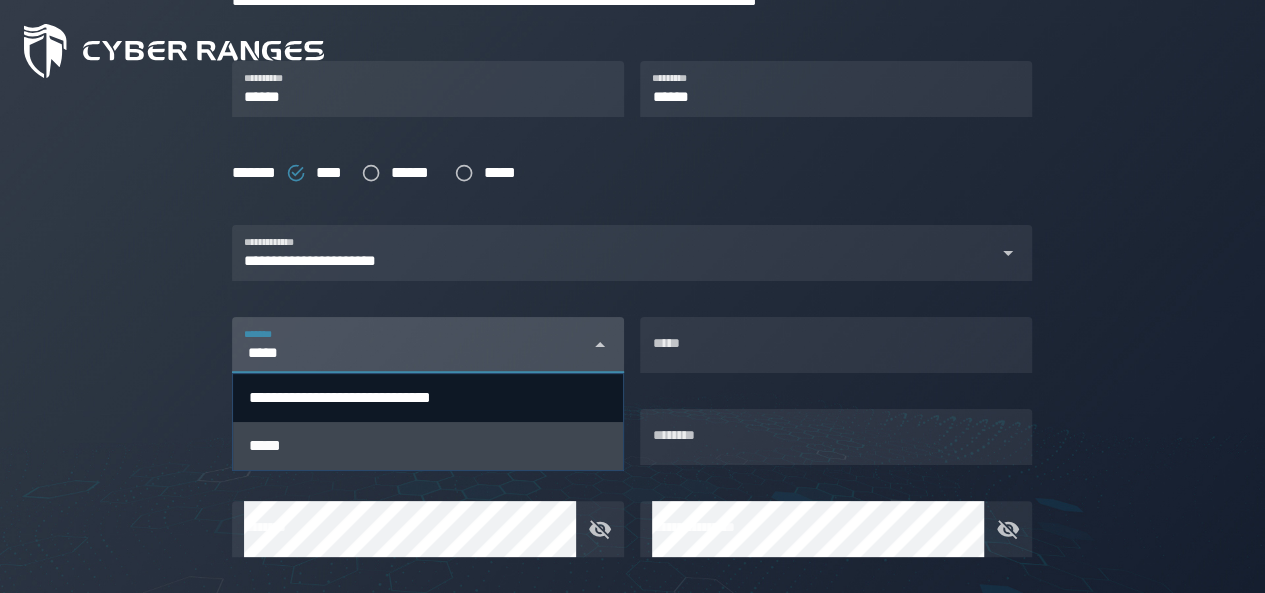 type on "*****" 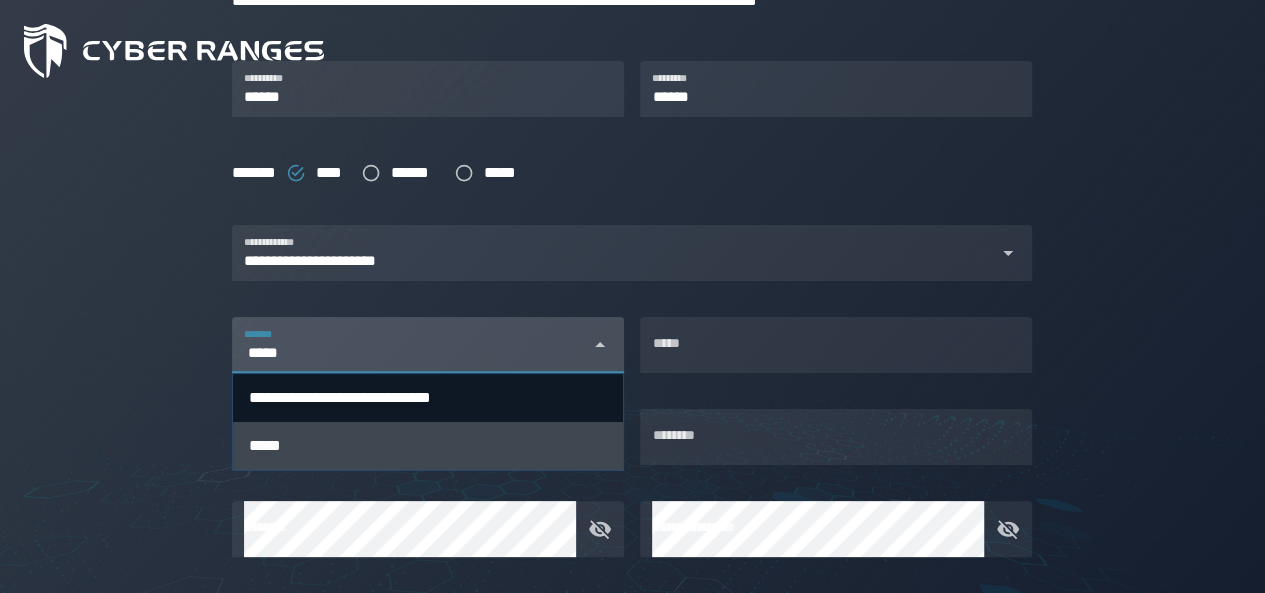 type 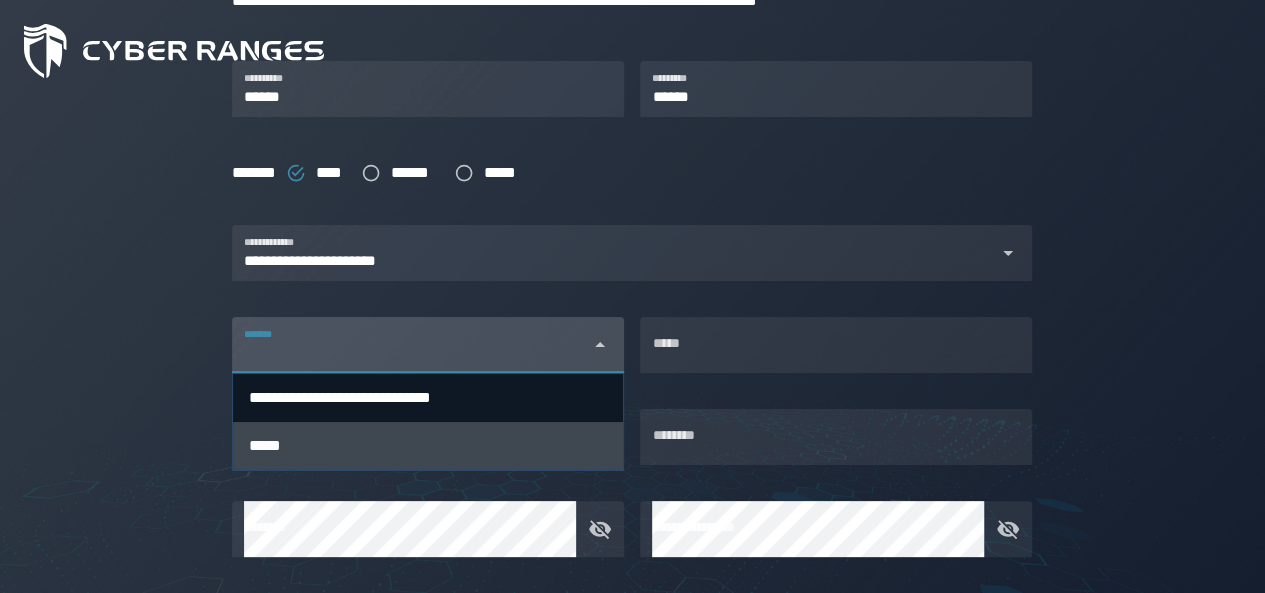 click on "**********" 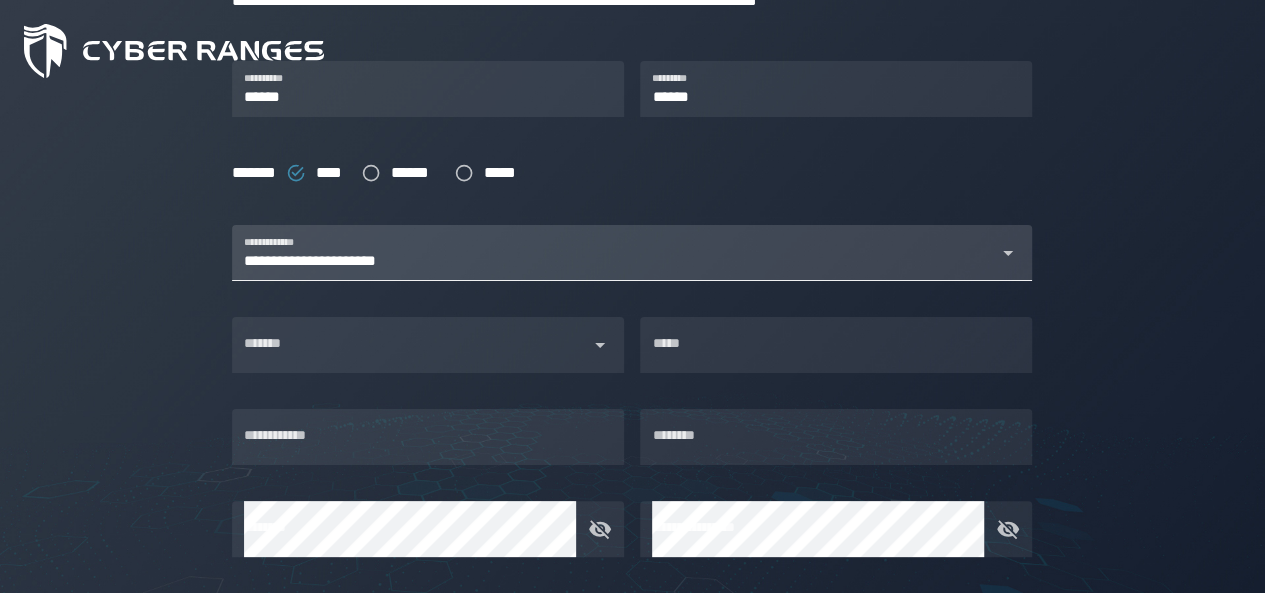 click on "**********" at bounding box center (320, 261) 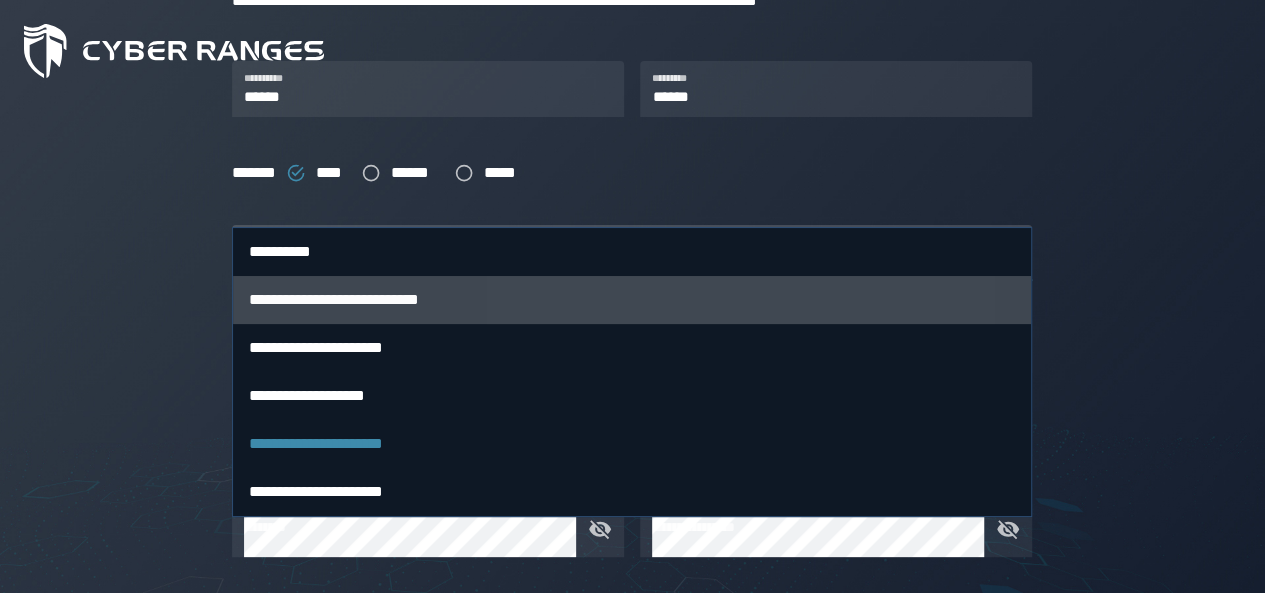scroll, scrollTop: 500, scrollLeft: 0, axis: vertical 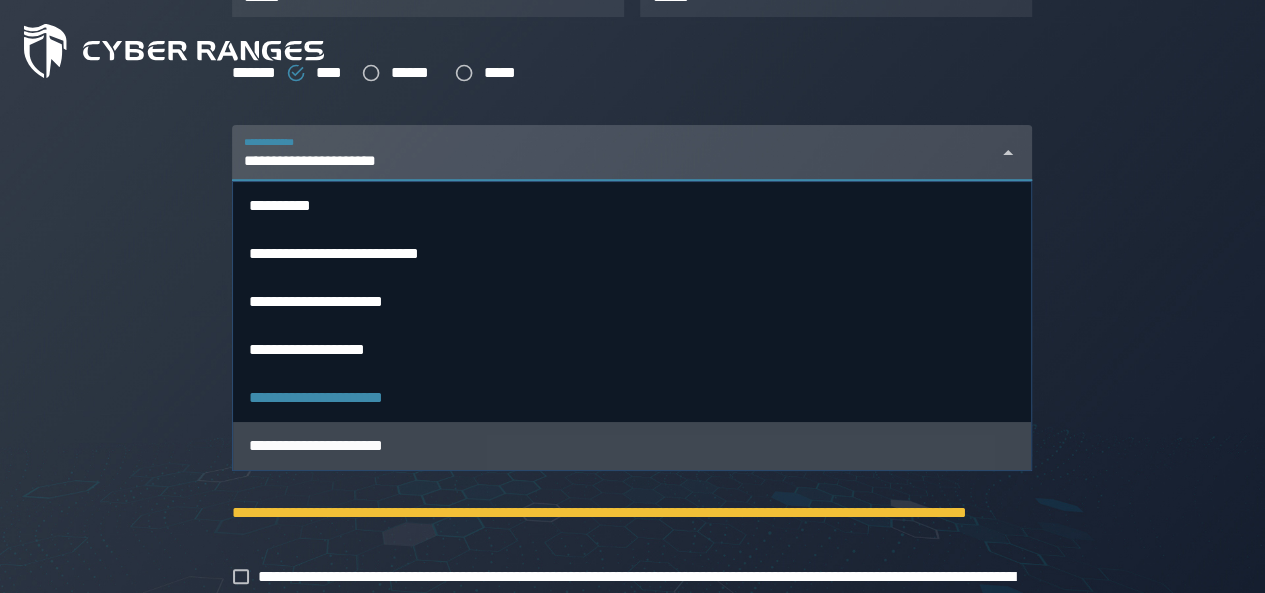 click on "**********" at bounding box center [632, 446] 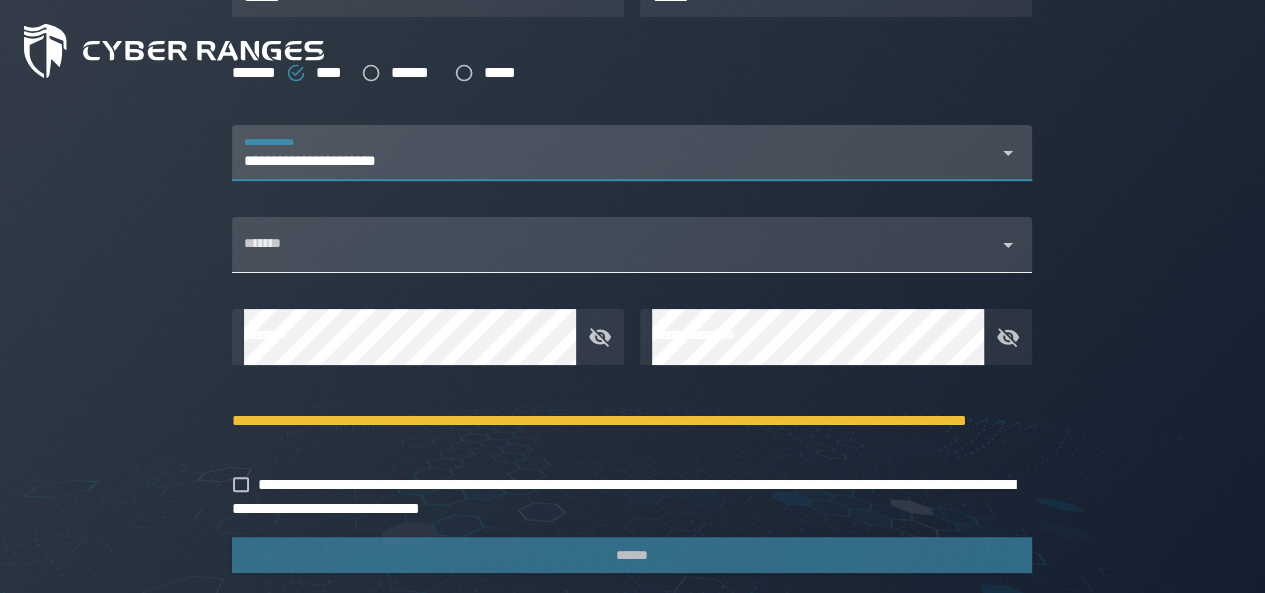 scroll, scrollTop: 0, scrollLeft: 0, axis: both 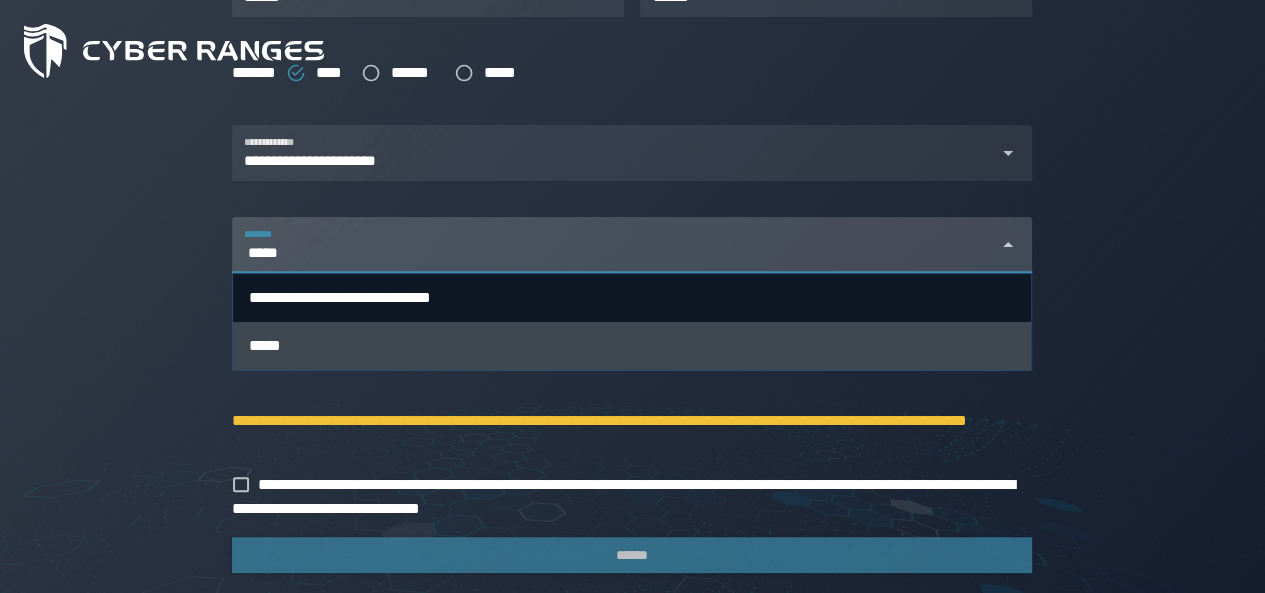 type on "*****" 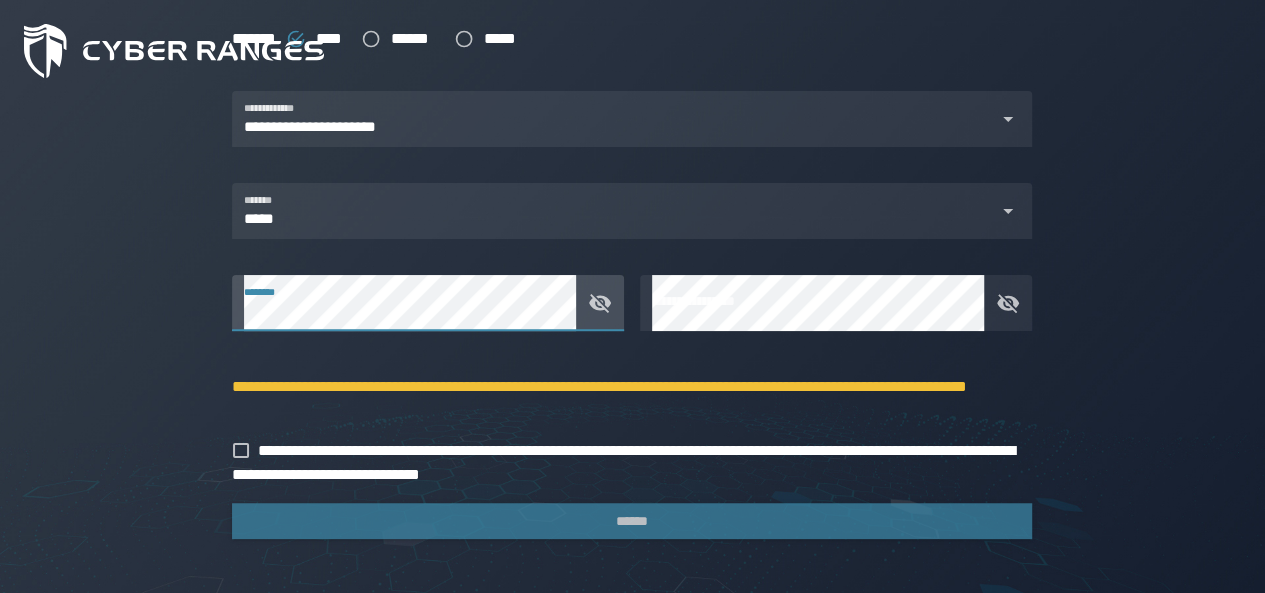 scroll, scrollTop: 543, scrollLeft: 0, axis: vertical 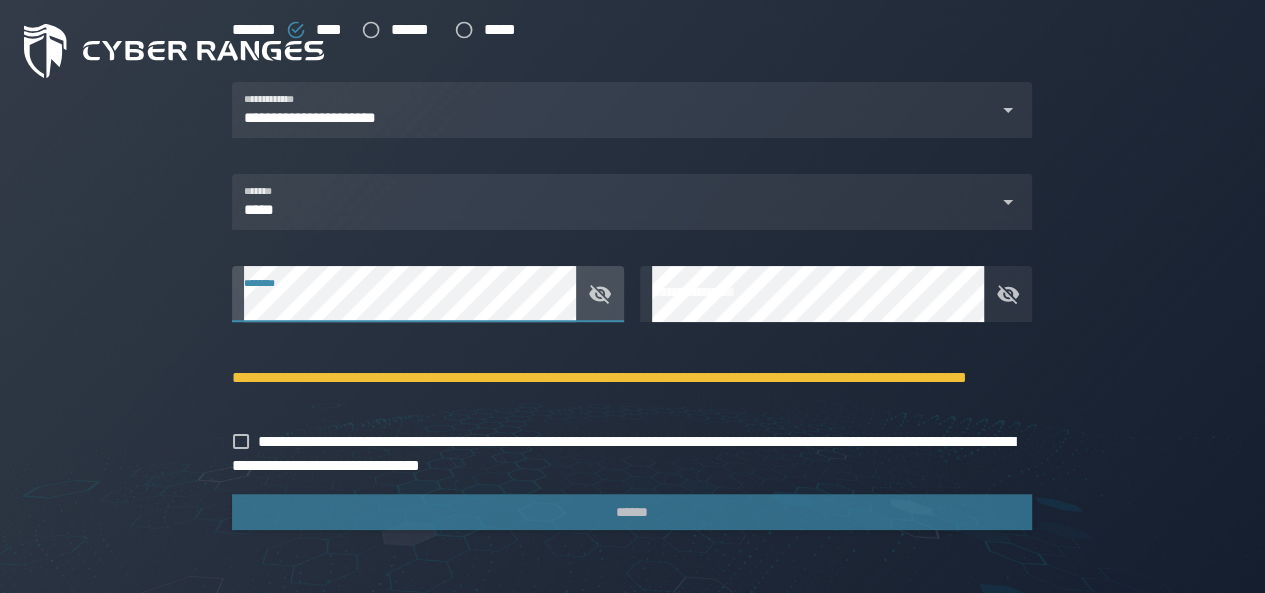 click 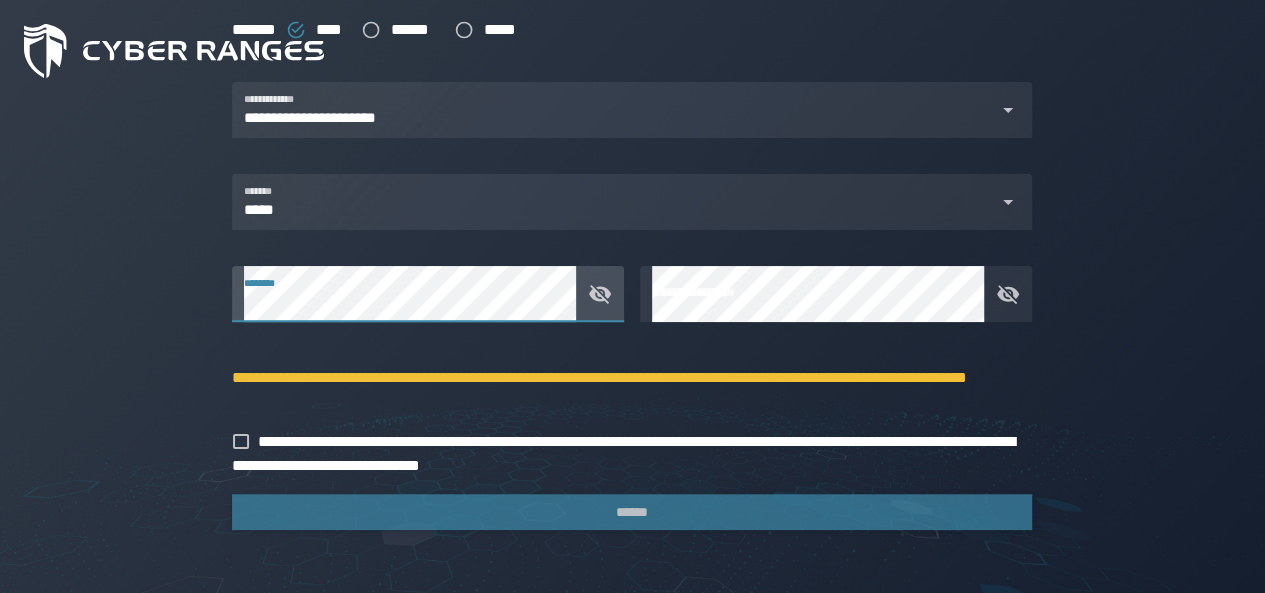 click on "**********" 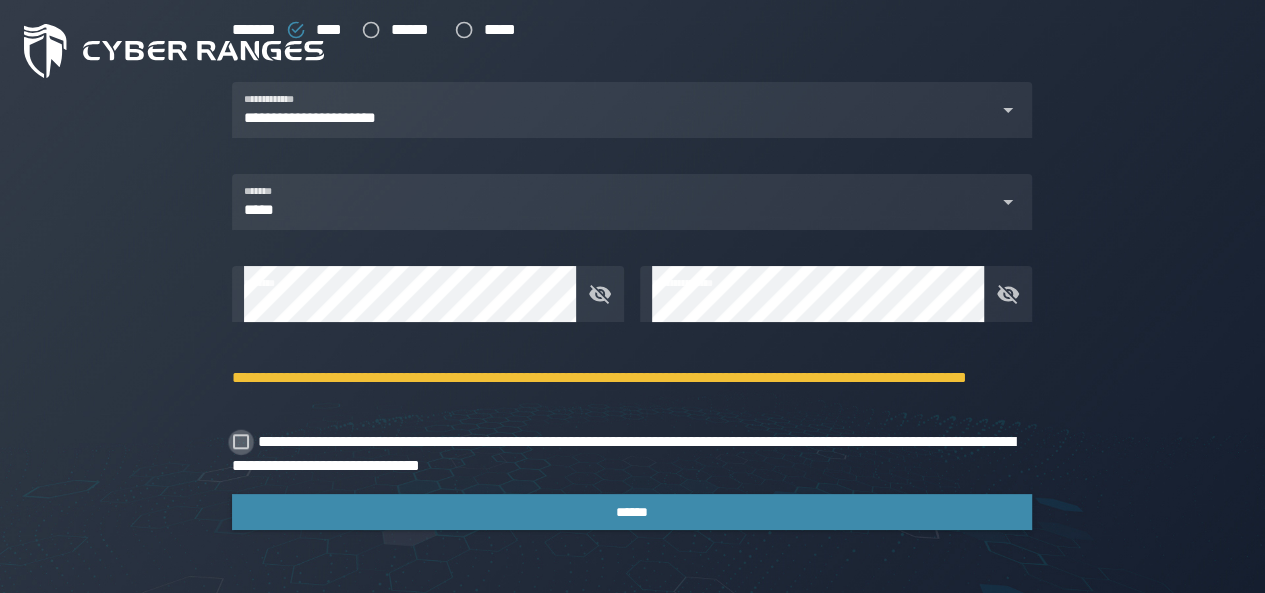click 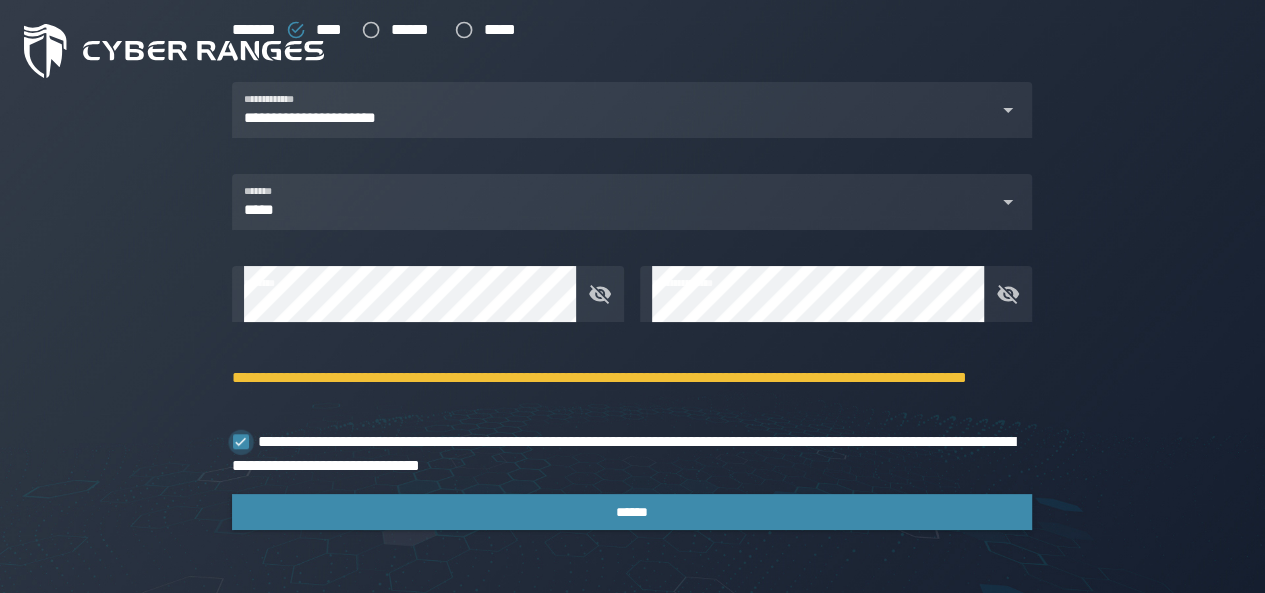 click at bounding box center [241, 442] 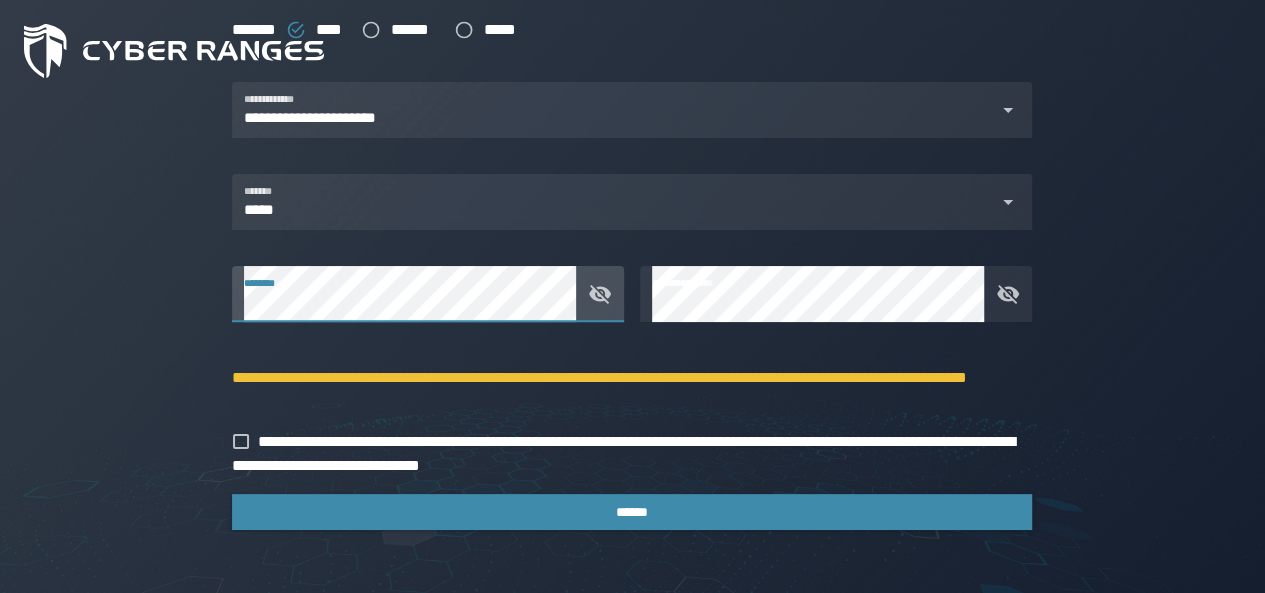 click 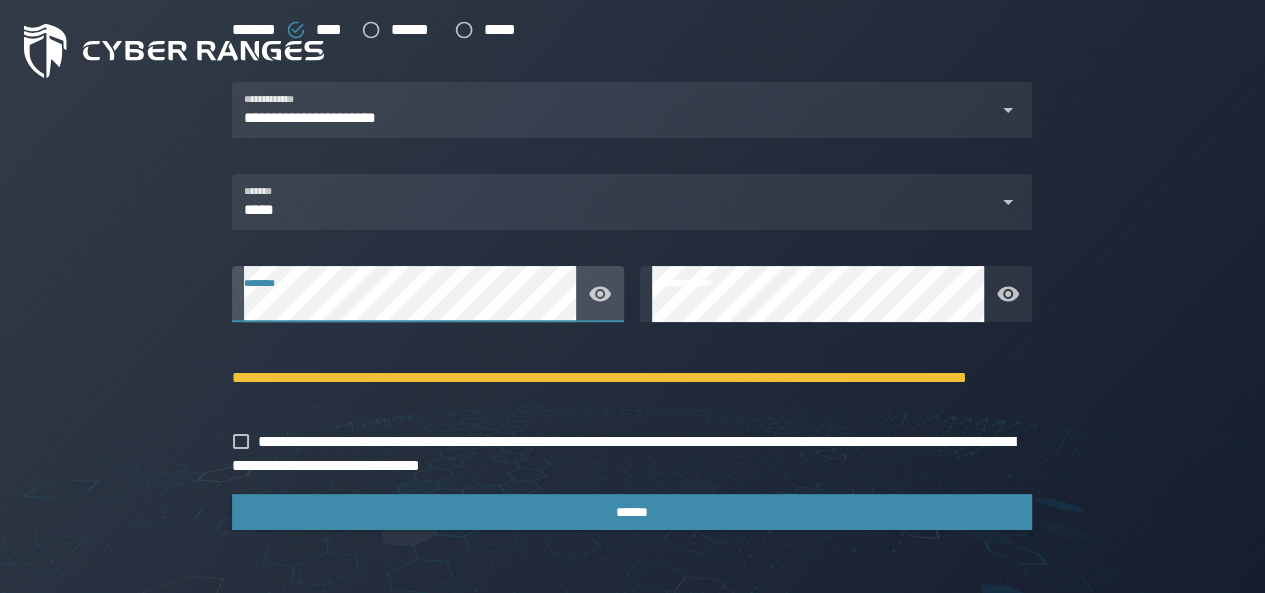 click 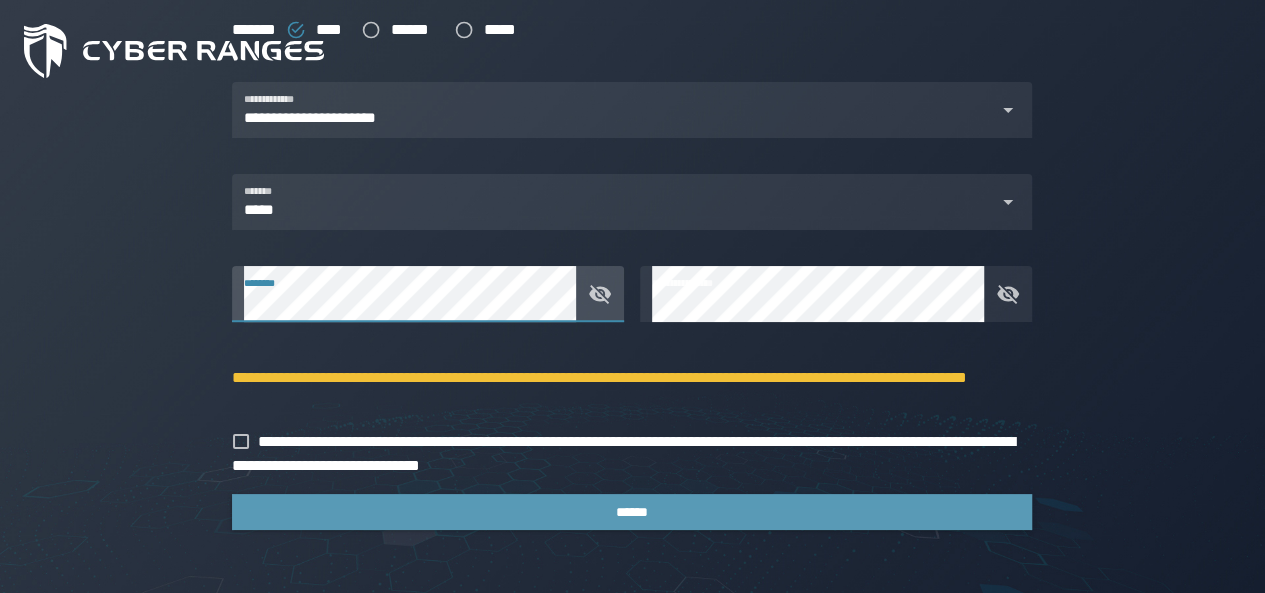 click on "******" at bounding box center (632, 512) 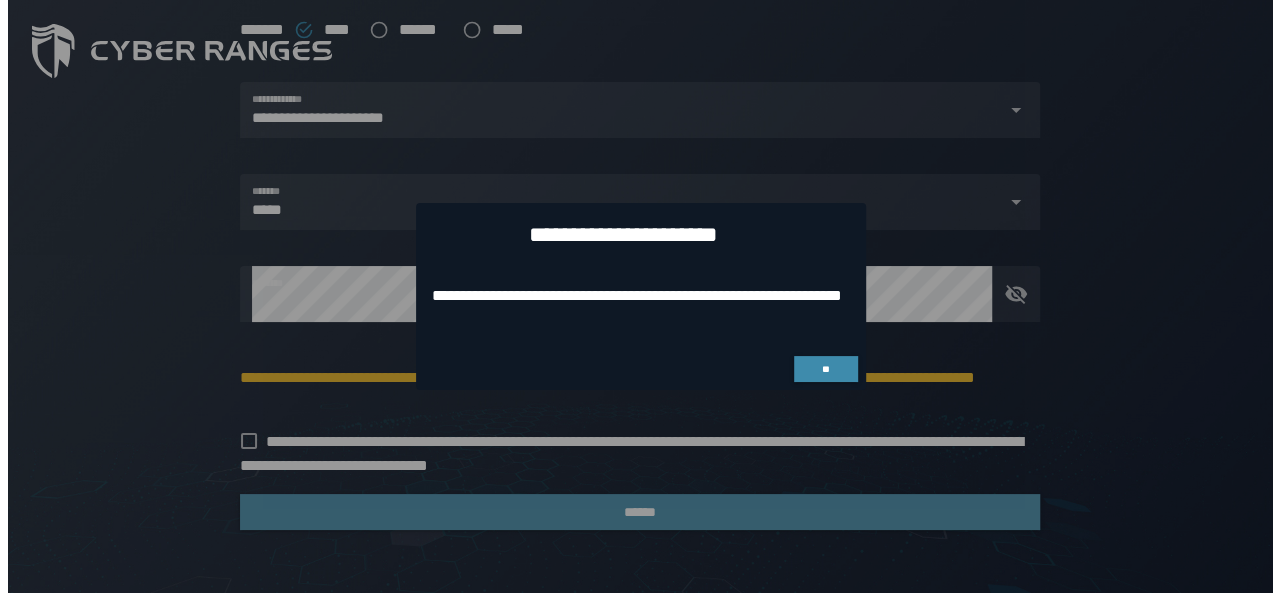 scroll, scrollTop: 0, scrollLeft: 0, axis: both 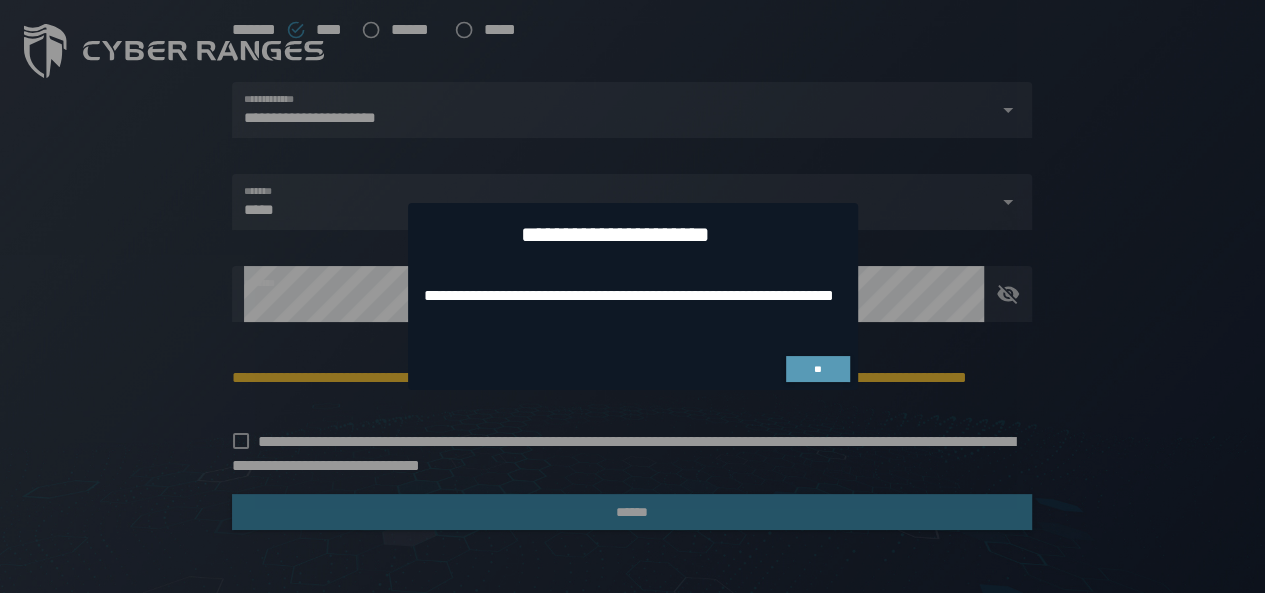 click on "**" at bounding box center (818, 369) 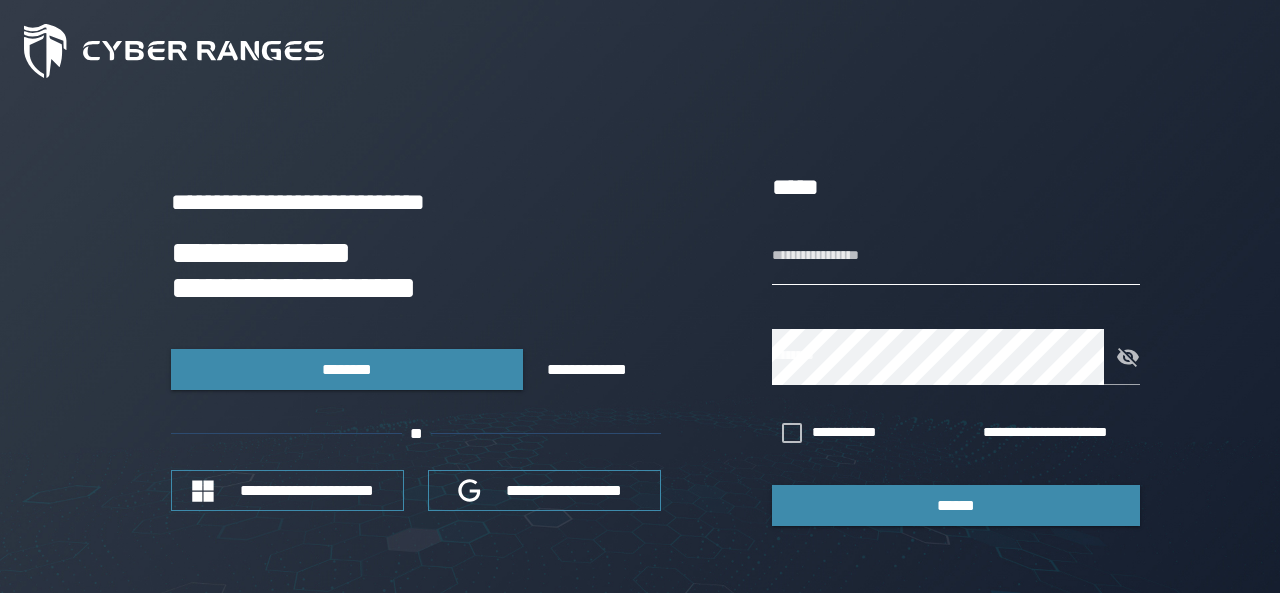 click on "**********" at bounding box center (956, 257) 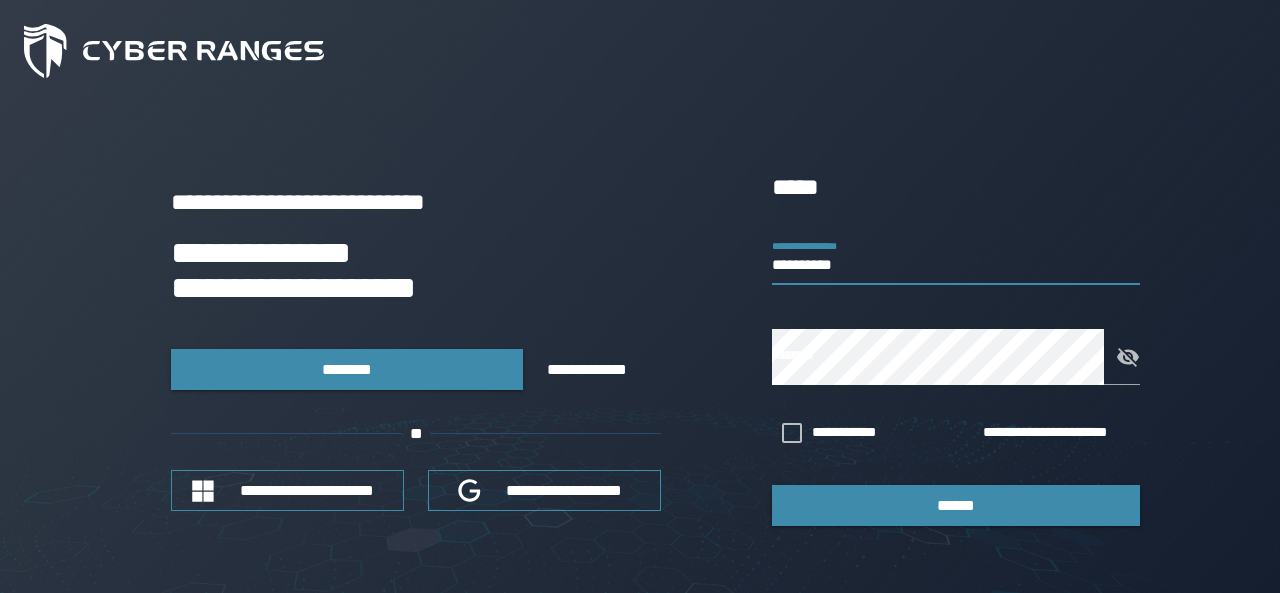 type on "**********" 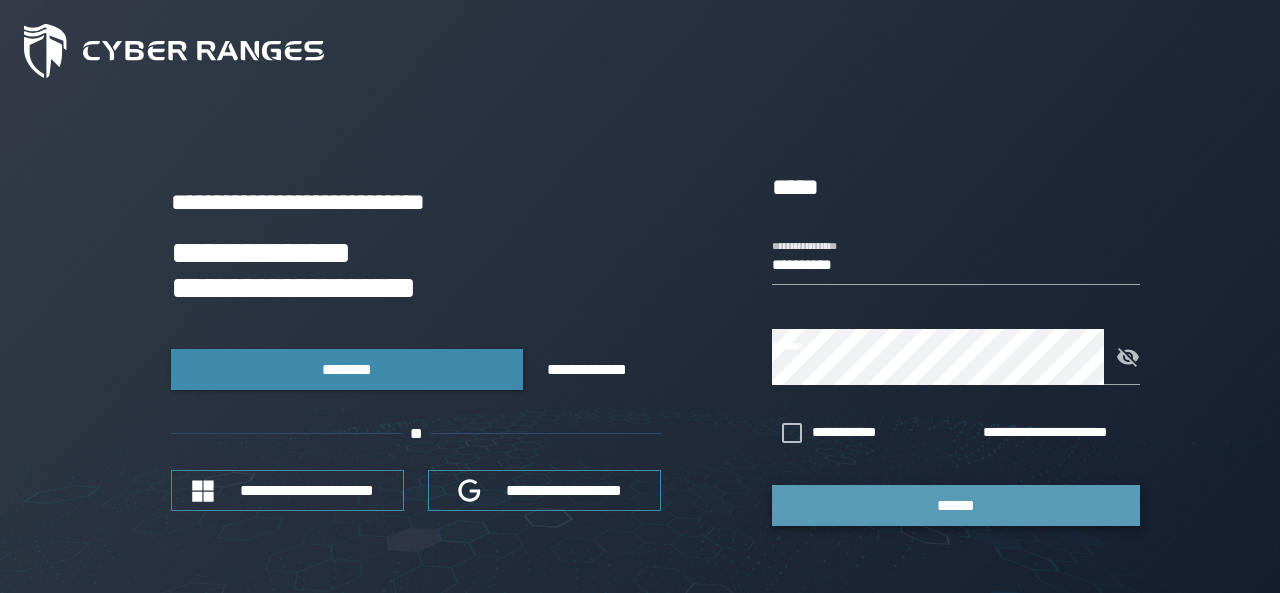 click on "******" at bounding box center (956, 505) 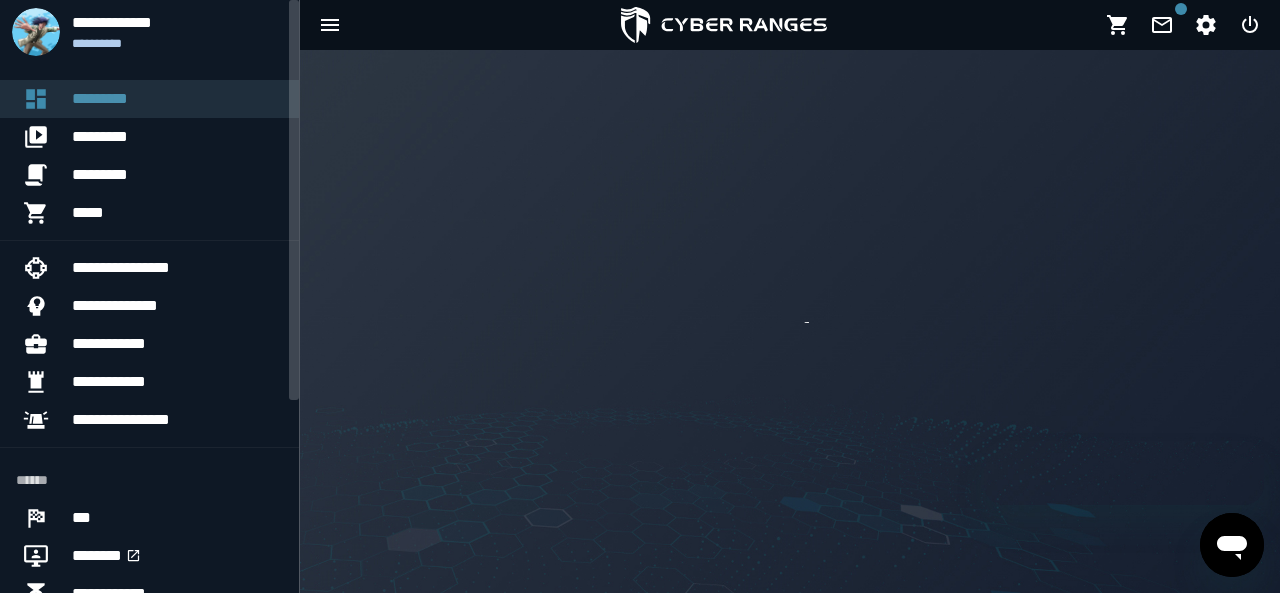 scroll, scrollTop: 0, scrollLeft: 0, axis: both 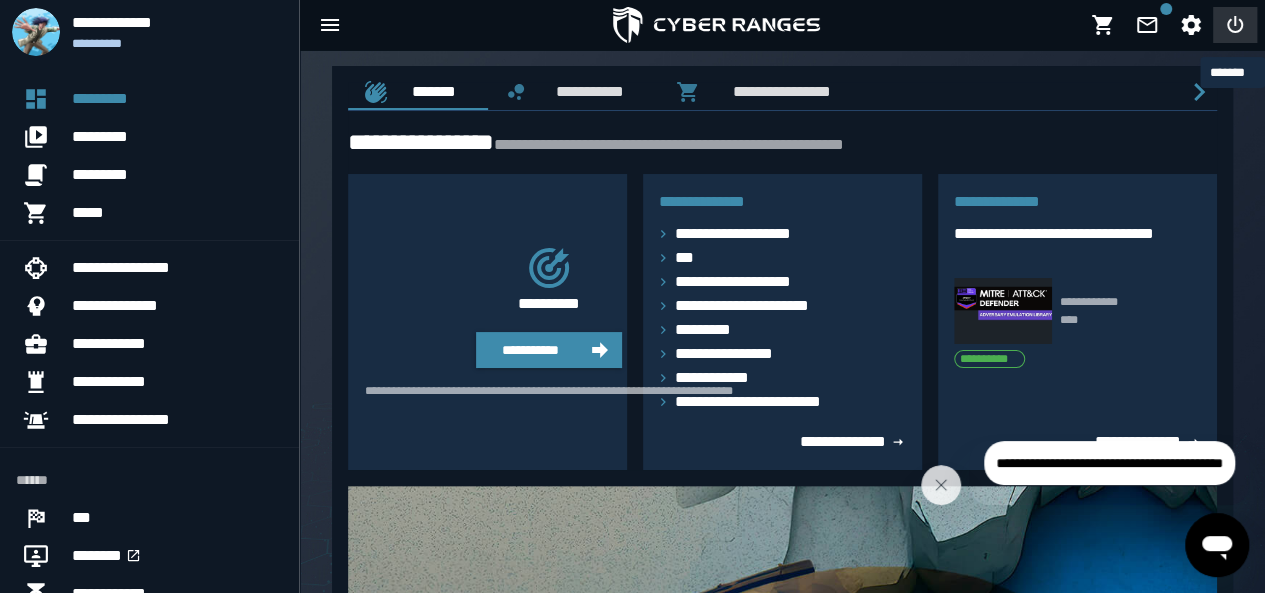click 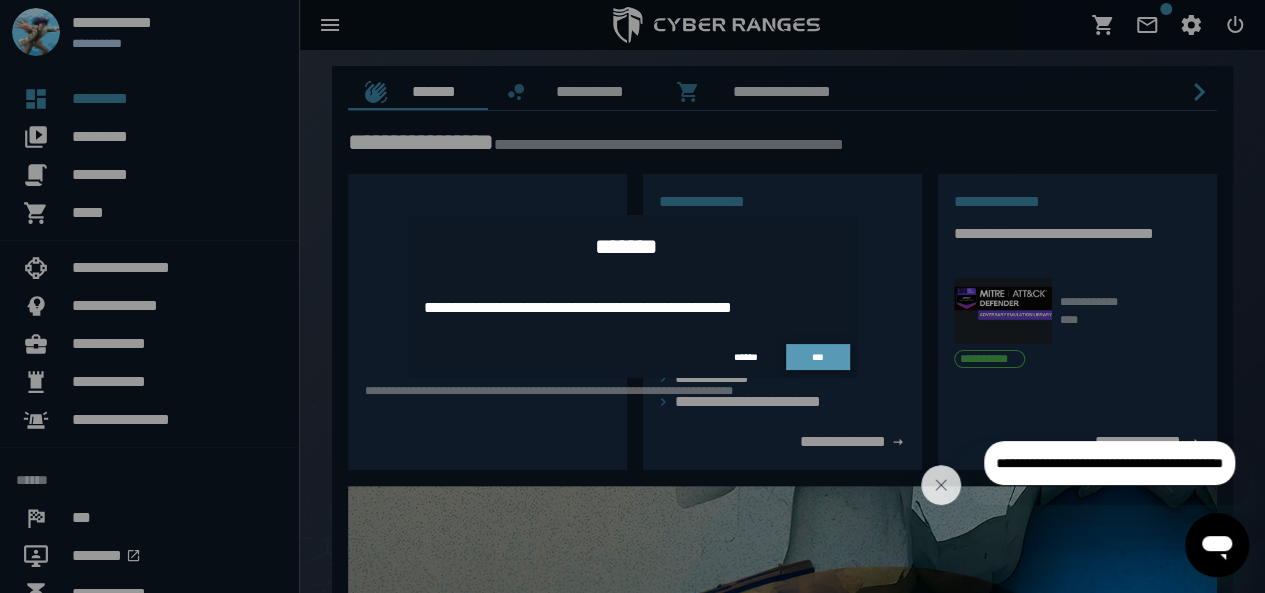 click on "***" at bounding box center [818, 357] 